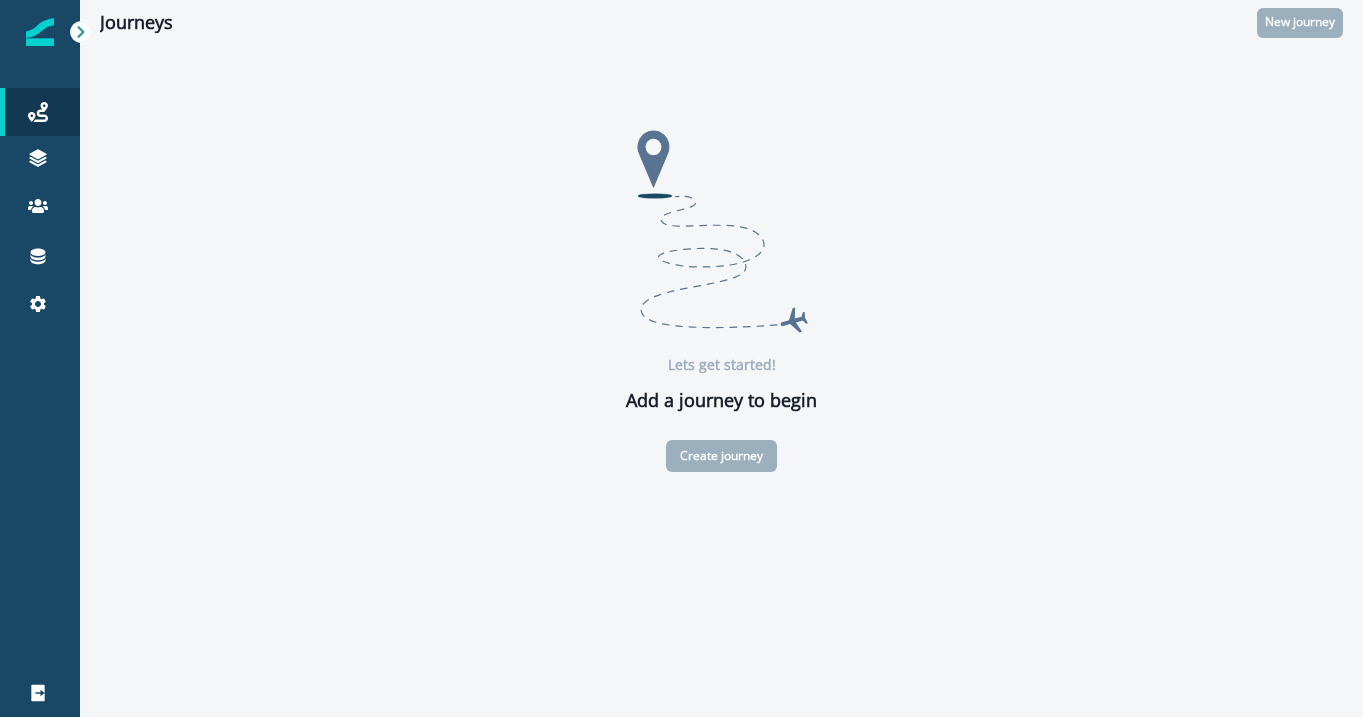 scroll, scrollTop: 0, scrollLeft: 0, axis: both 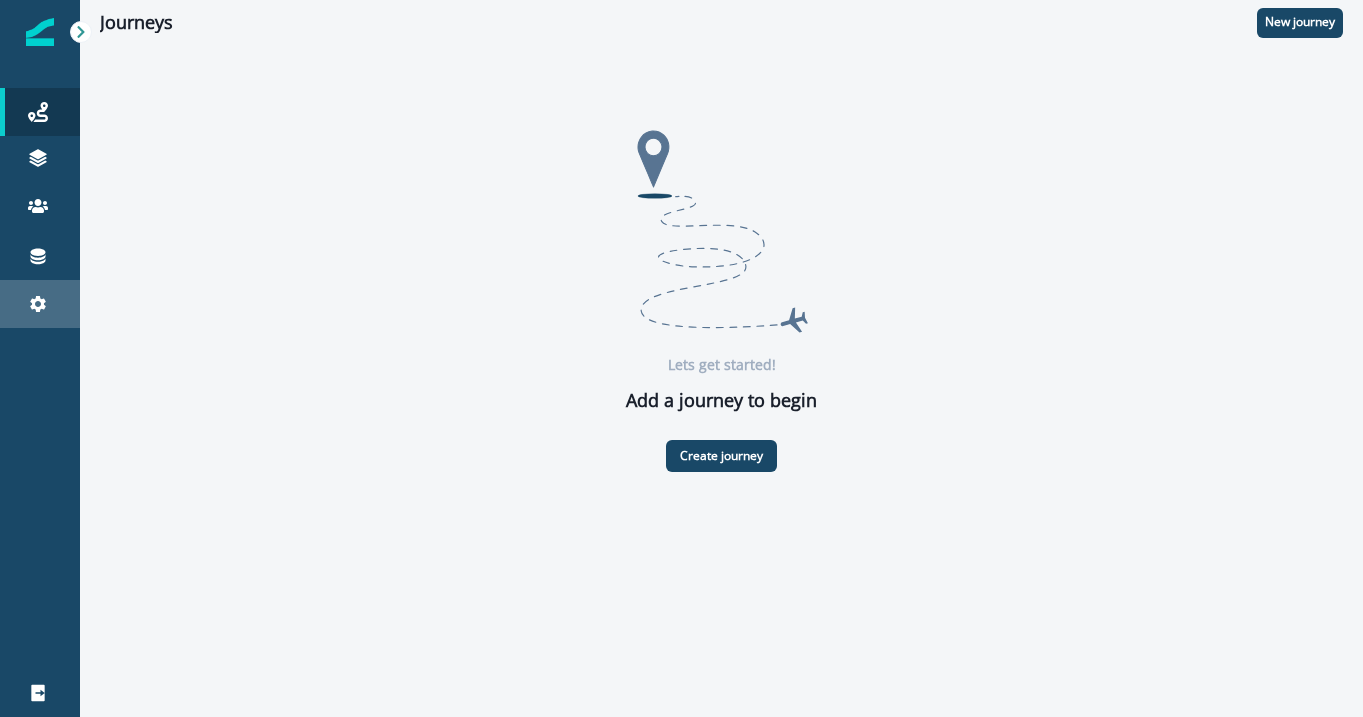 click on "Settings" at bounding box center (40, 304) 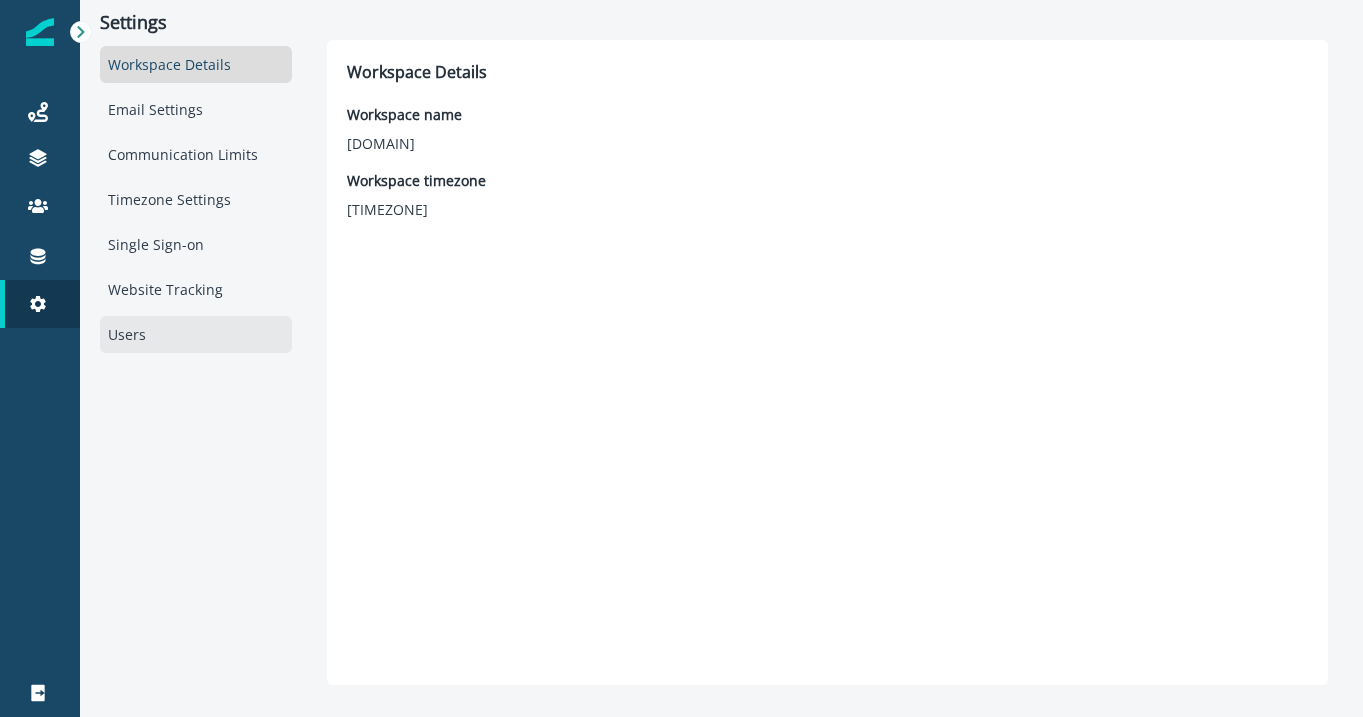 click on "Users" at bounding box center (196, 334) 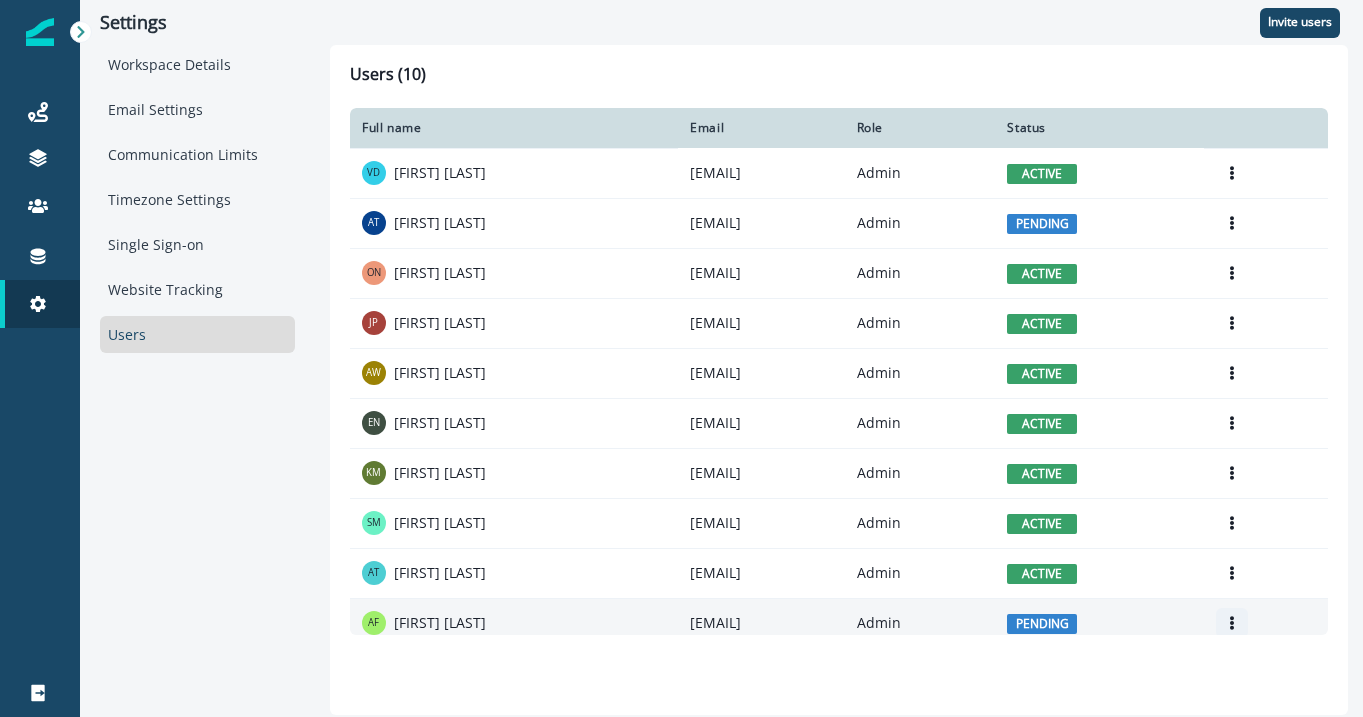 click at bounding box center [1232, 623] 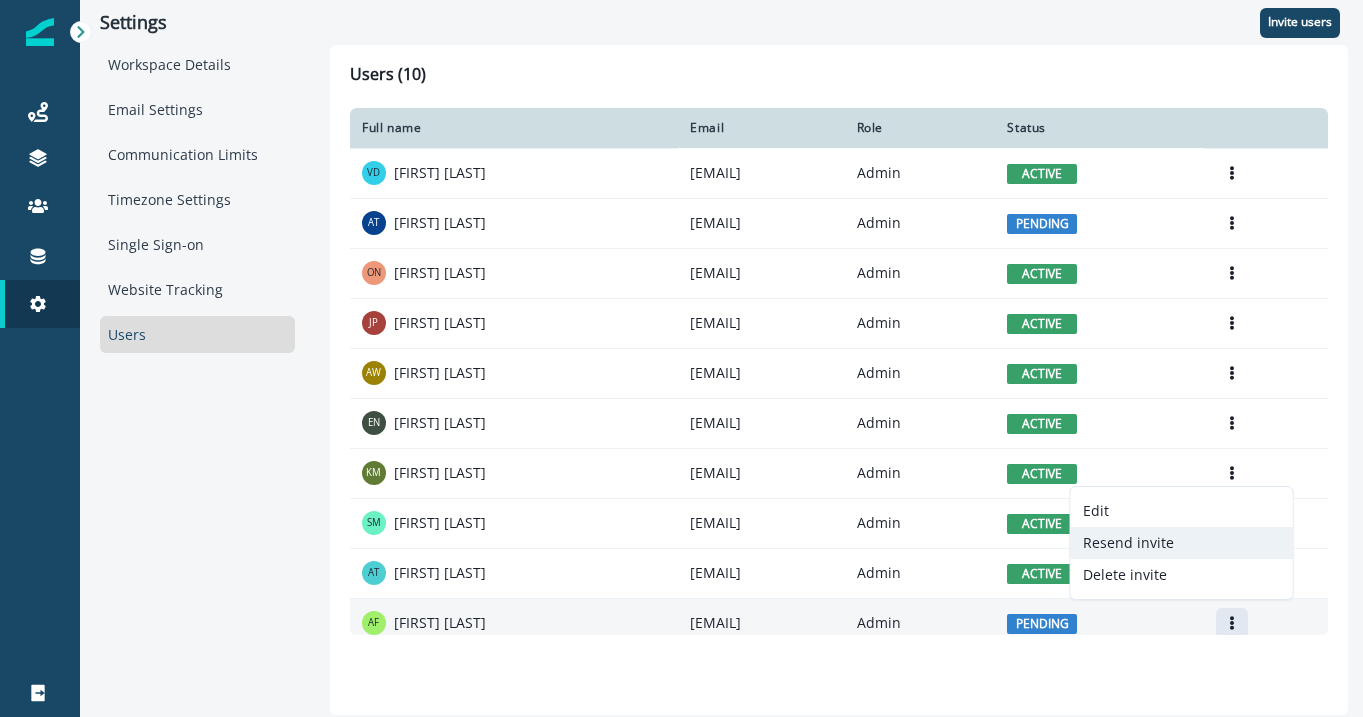 click on "Resend invite" at bounding box center [1182, 543] 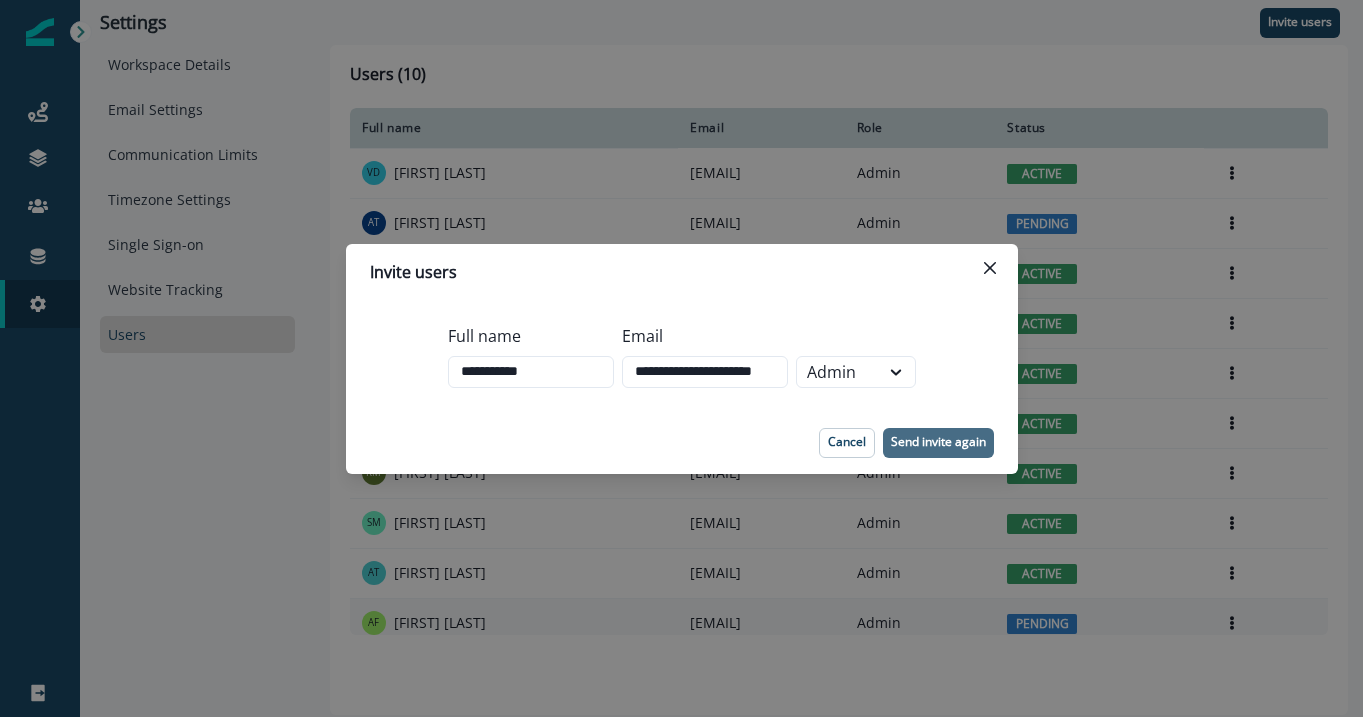 click on "Send invite again" at bounding box center (938, 442) 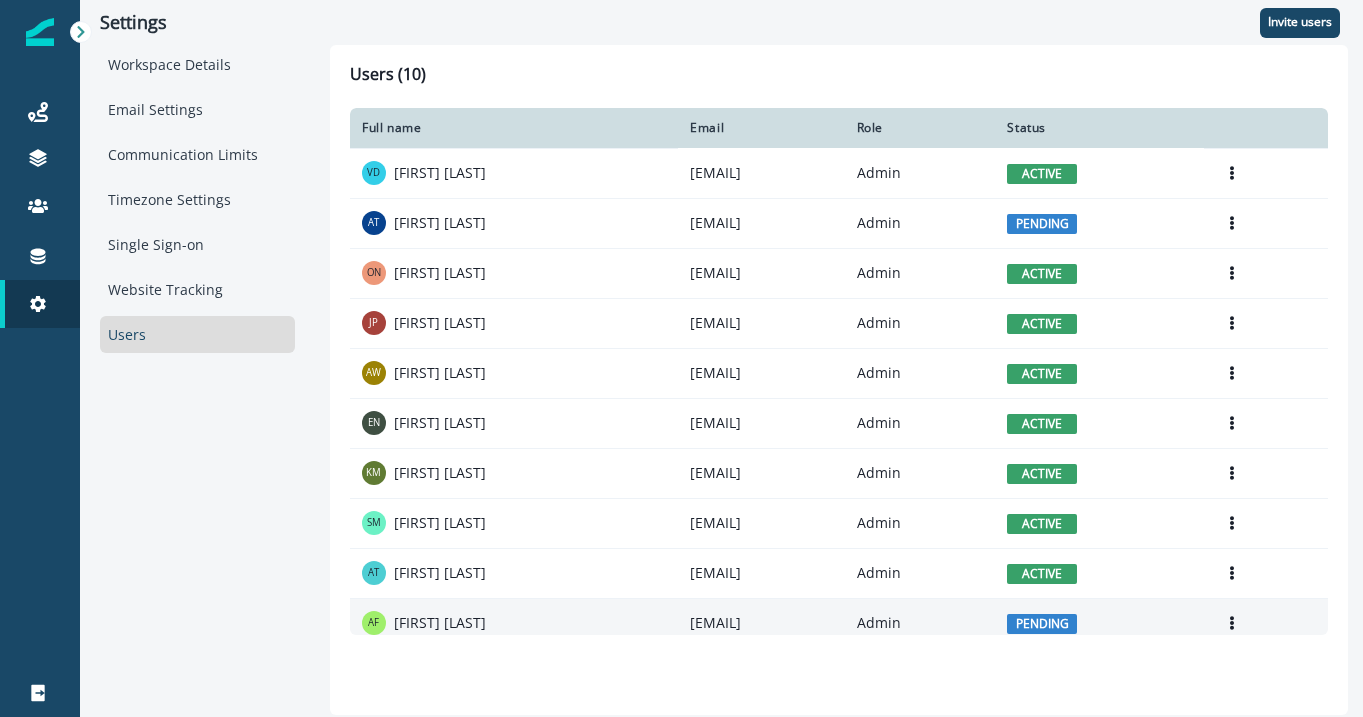 click on "Edit Deactivate Resend invite Delete invite" at bounding box center (1266, 173) 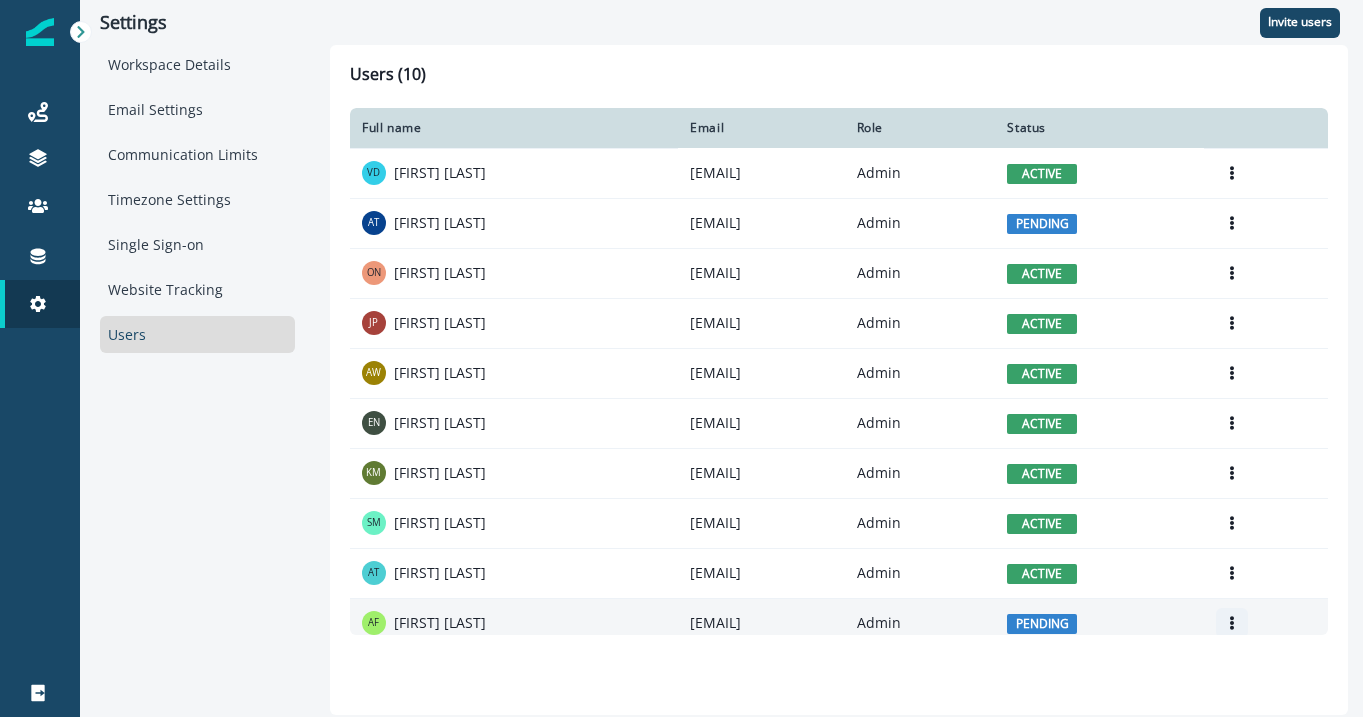 click at bounding box center (1232, 623) 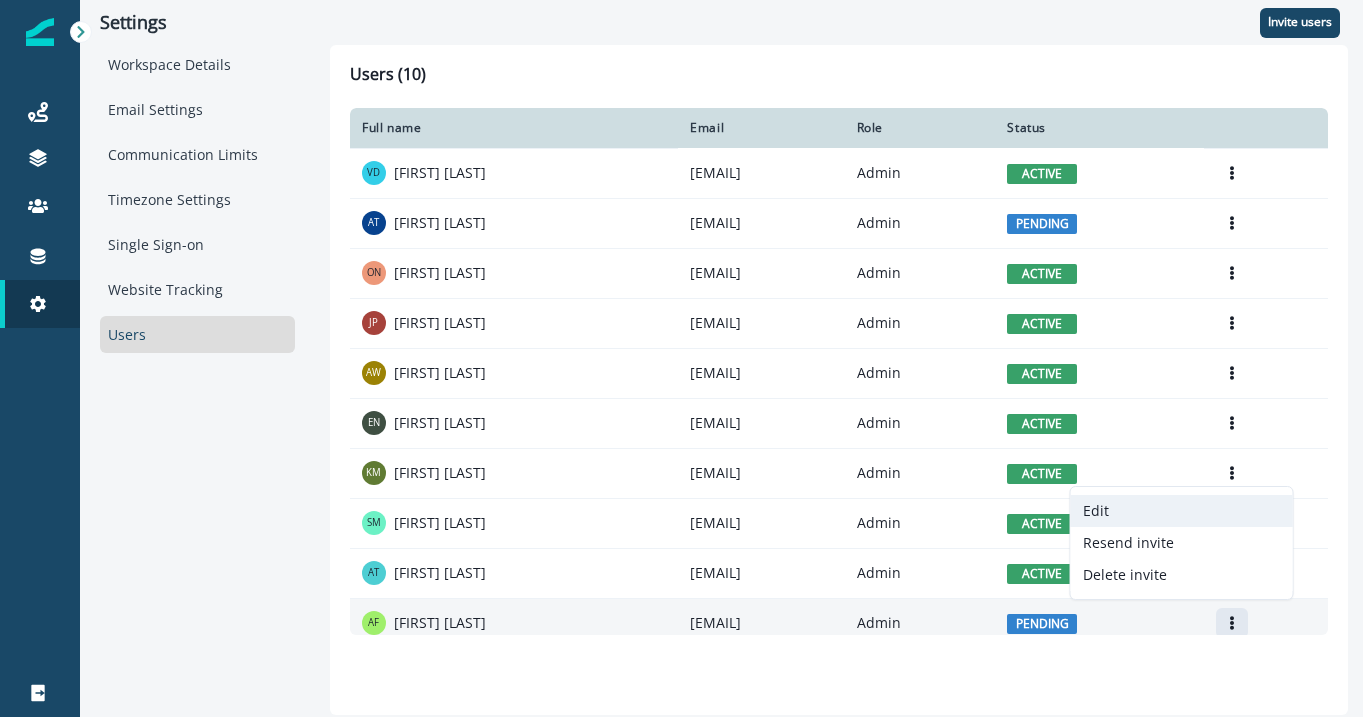 click on "Edit" at bounding box center [1182, 511] 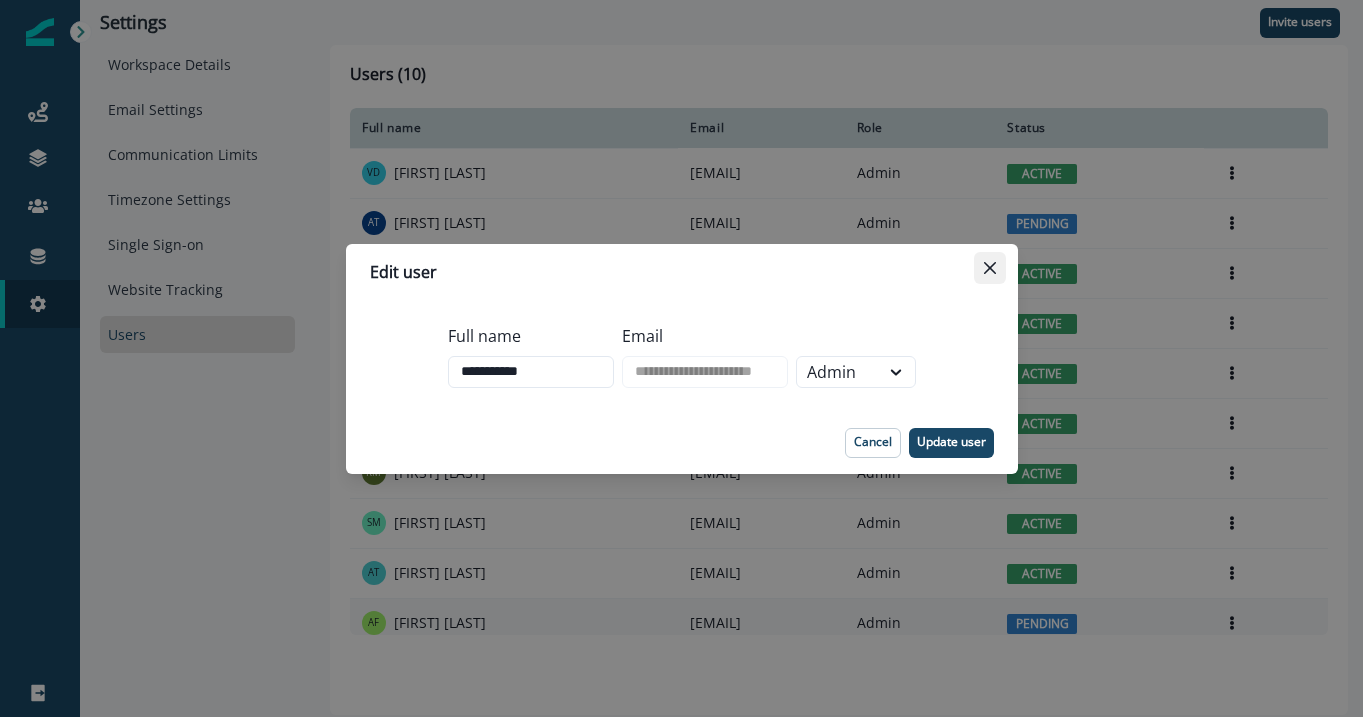 click at bounding box center [990, 268] 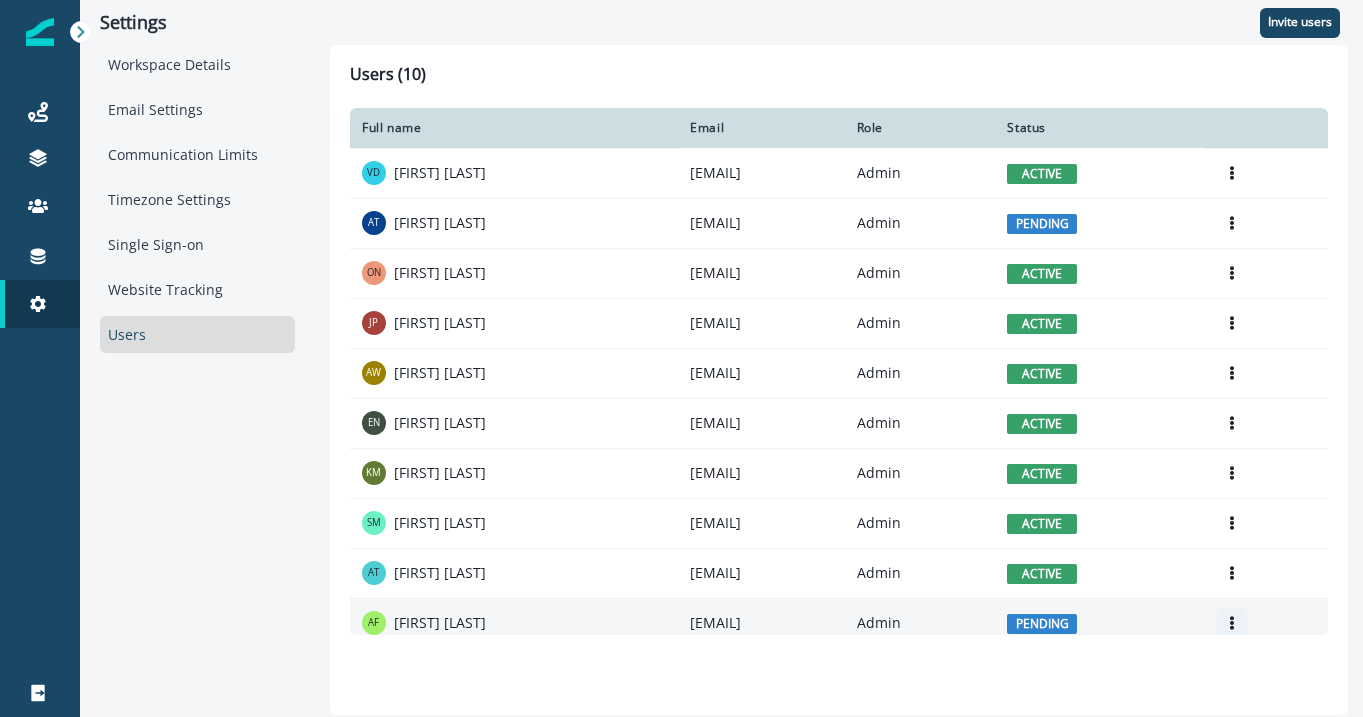 click at bounding box center [1232, 623] 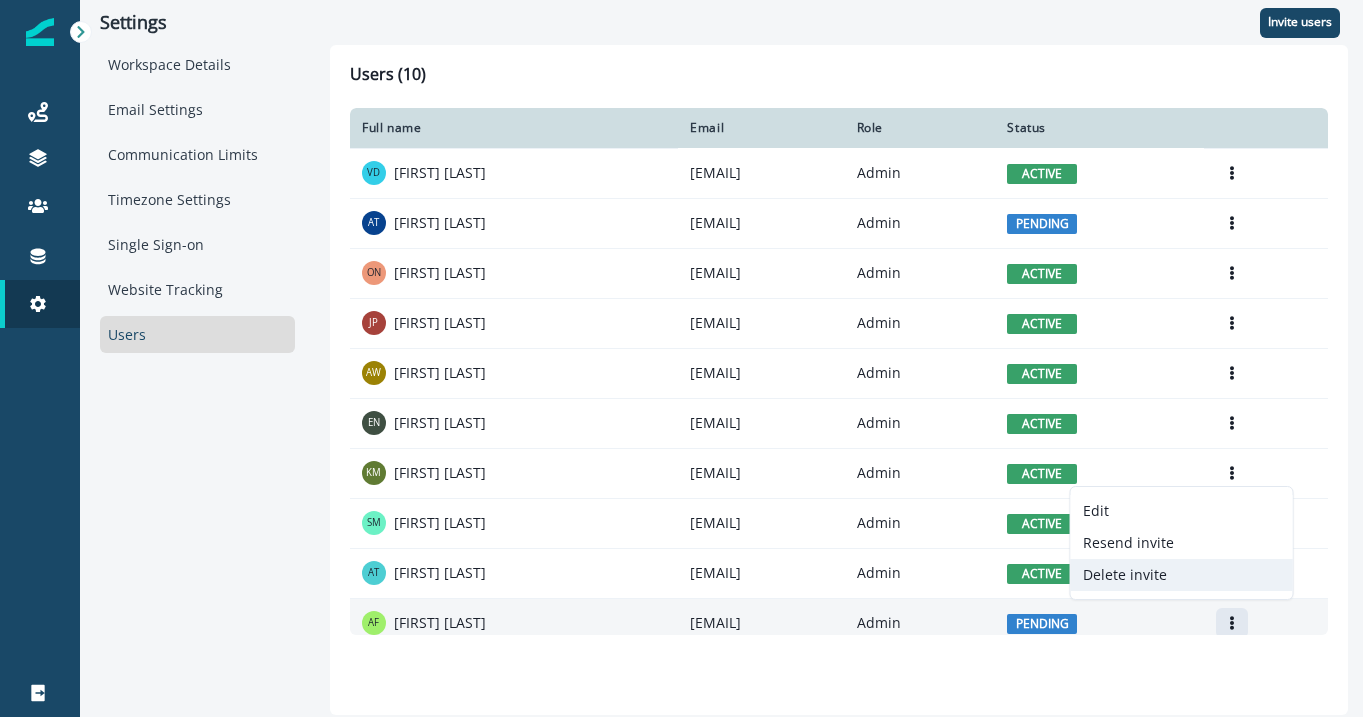 click on "Delete invite" at bounding box center (1182, 575) 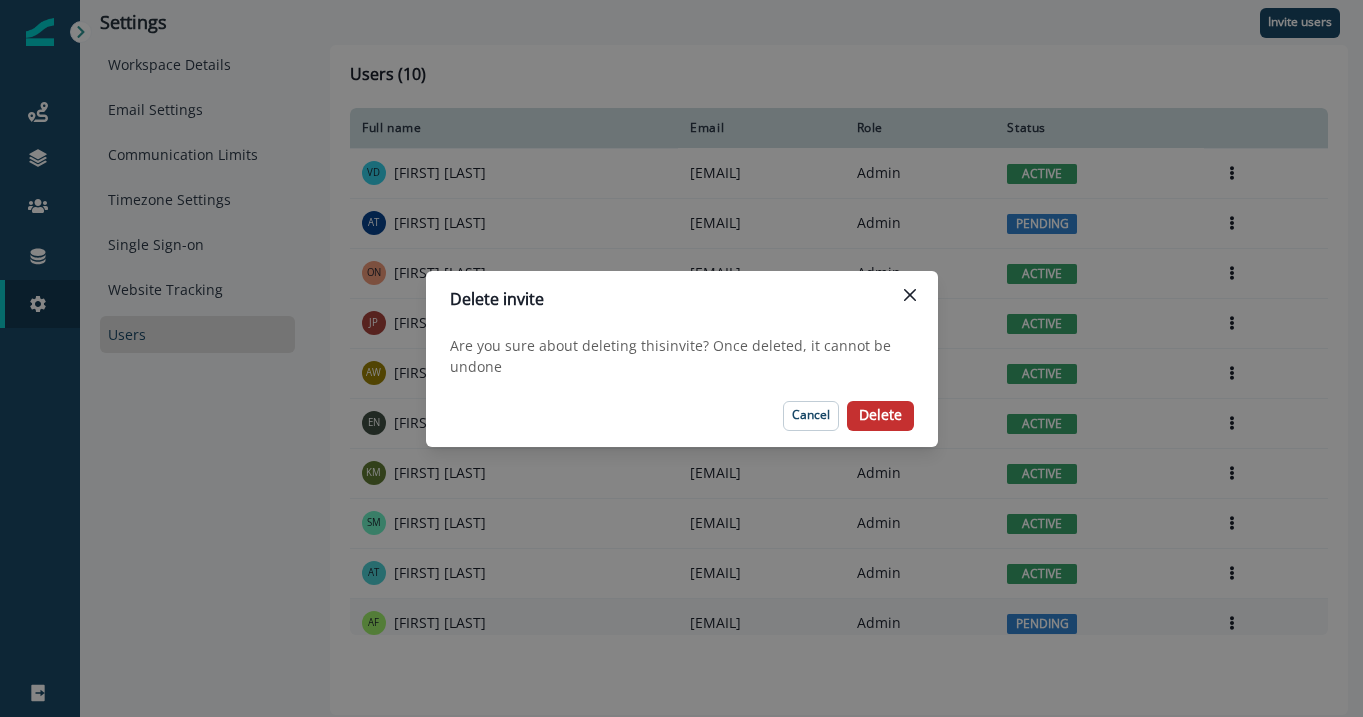 click on "Delete" at bounding box center (880, 415) 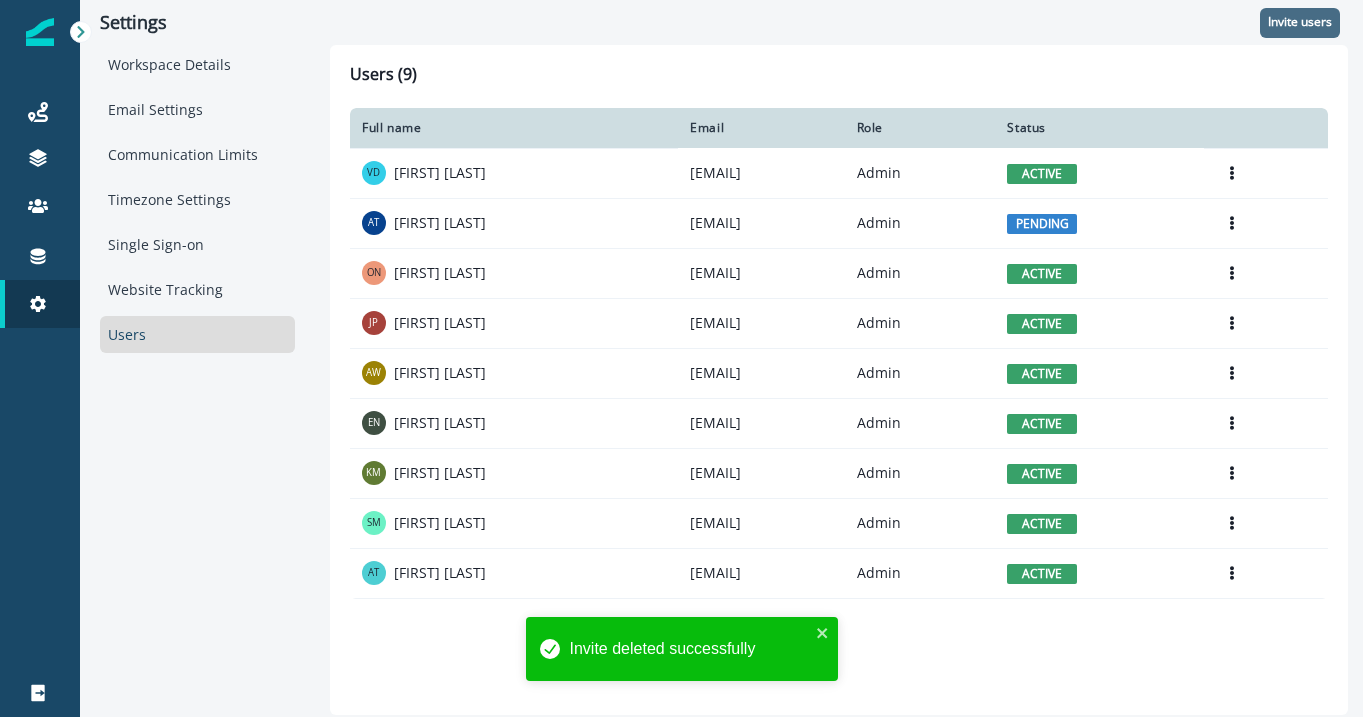click on "Invite users" at bounding box center (1300, 22) 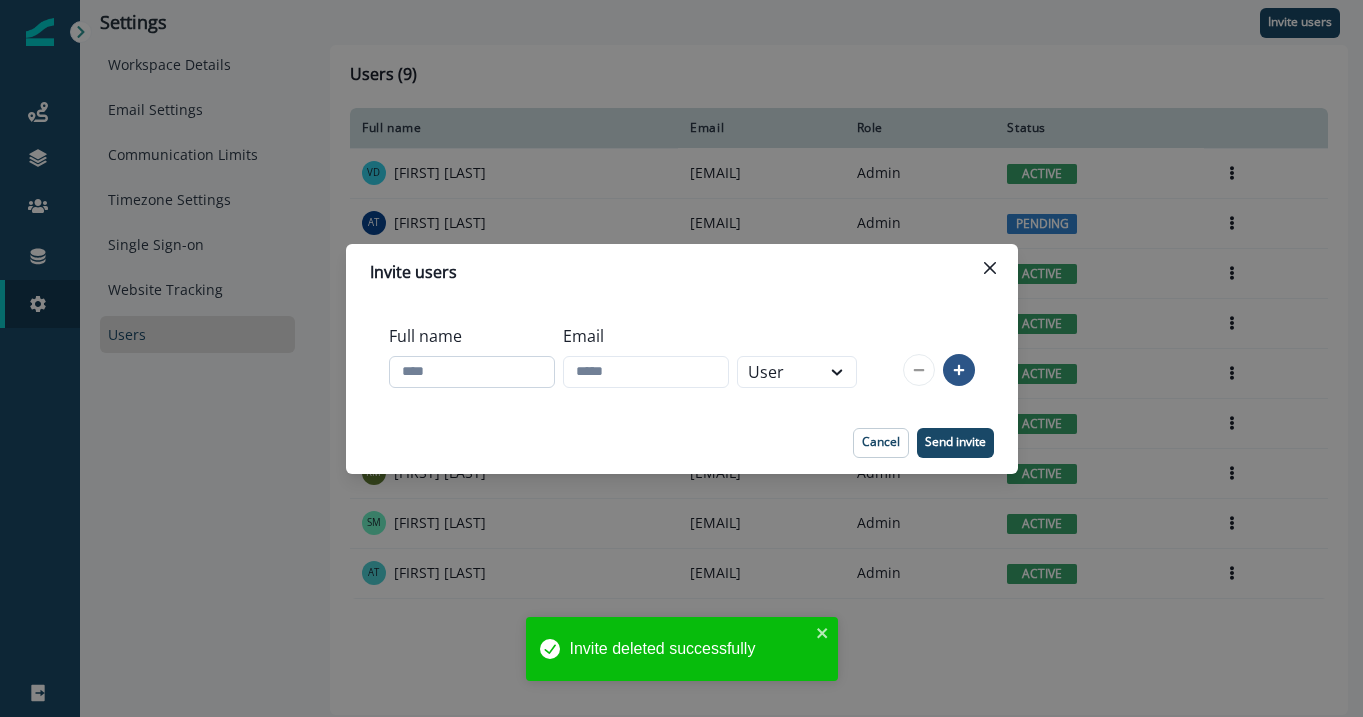 click on "Full name" at bounding box center (472, 372) 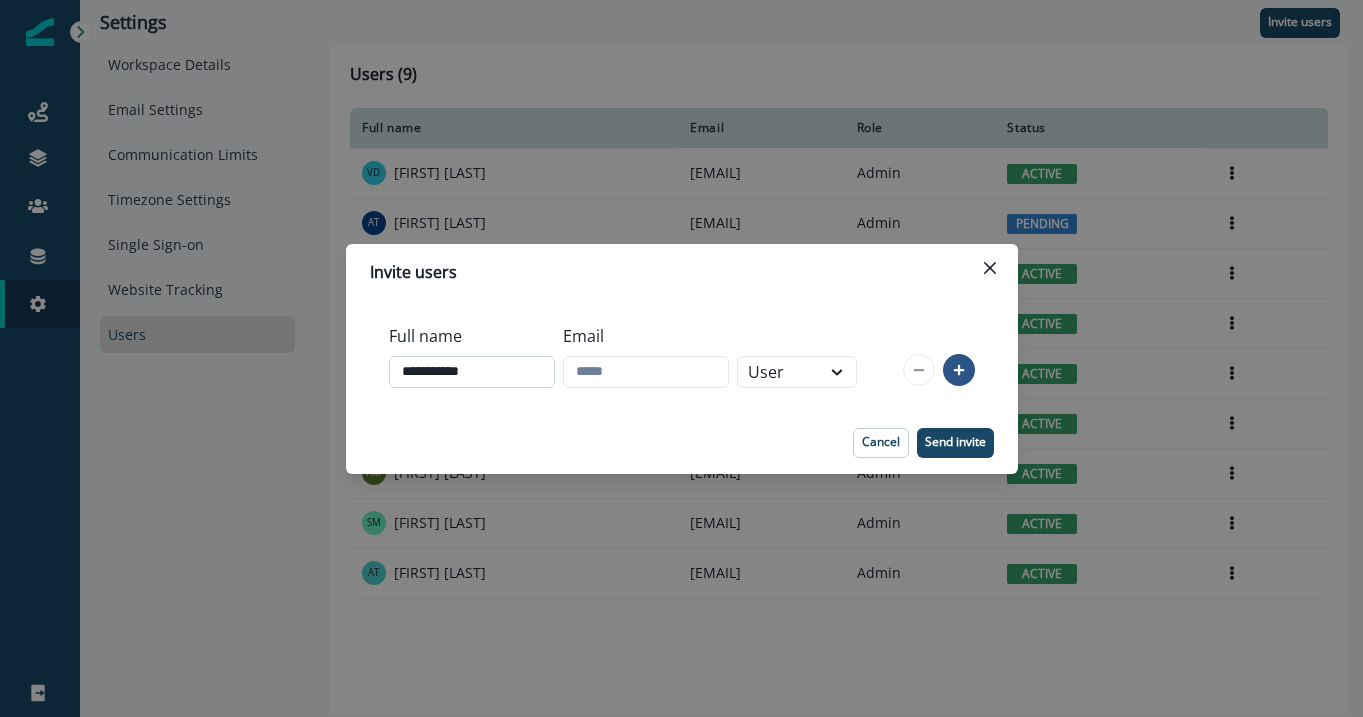 type on "**********" 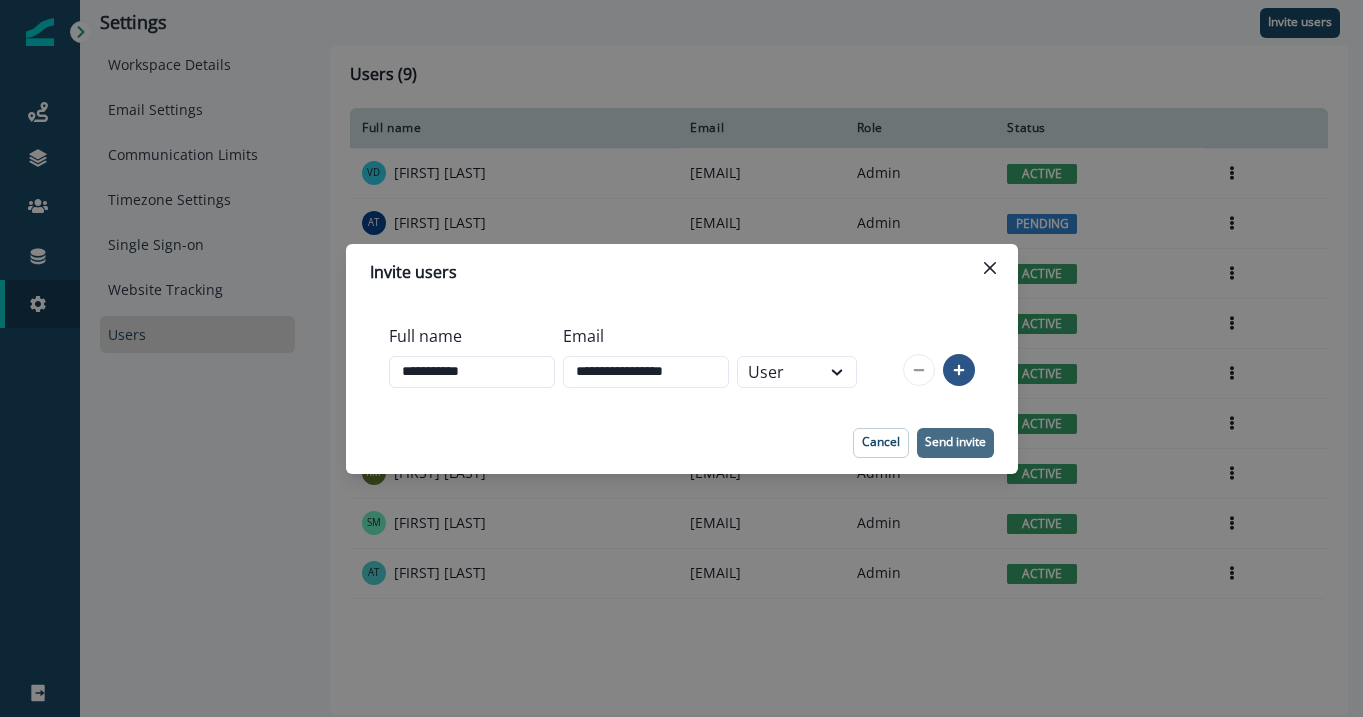 type on "**********" 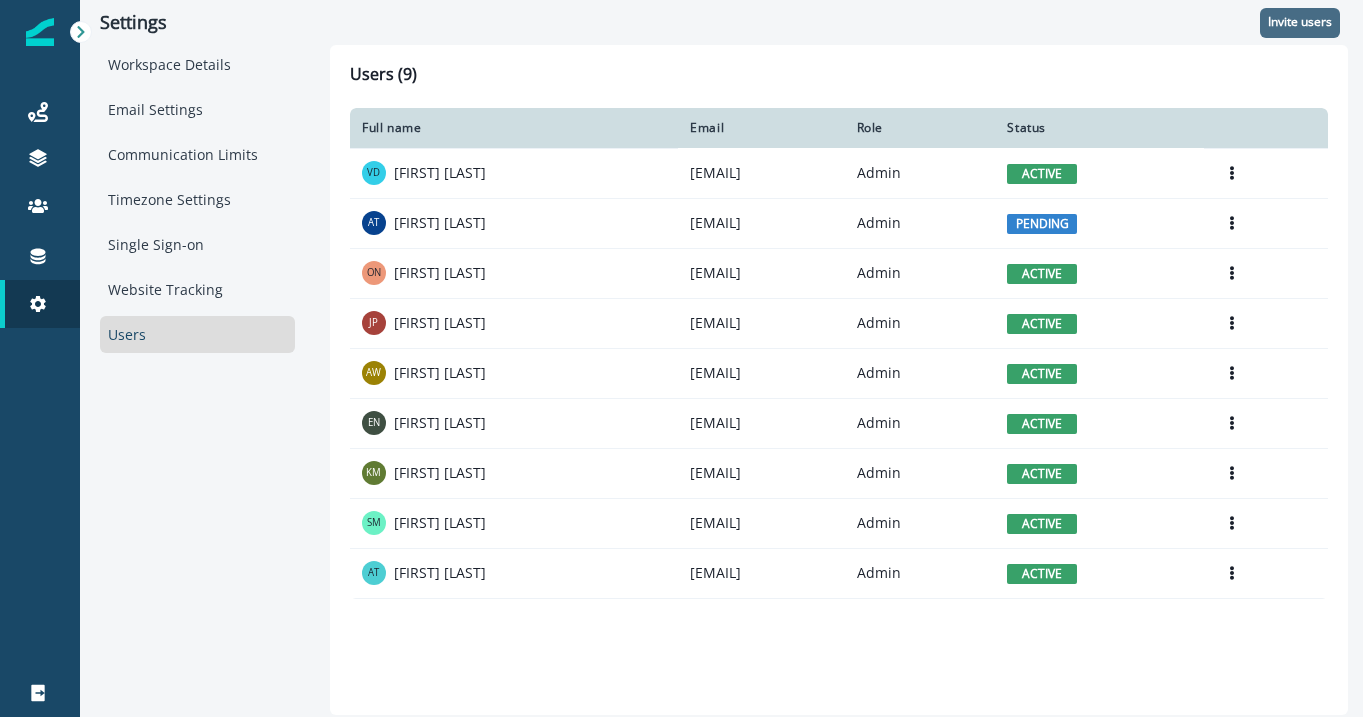 click on "Invite users" at bounding box center (1300, 22) 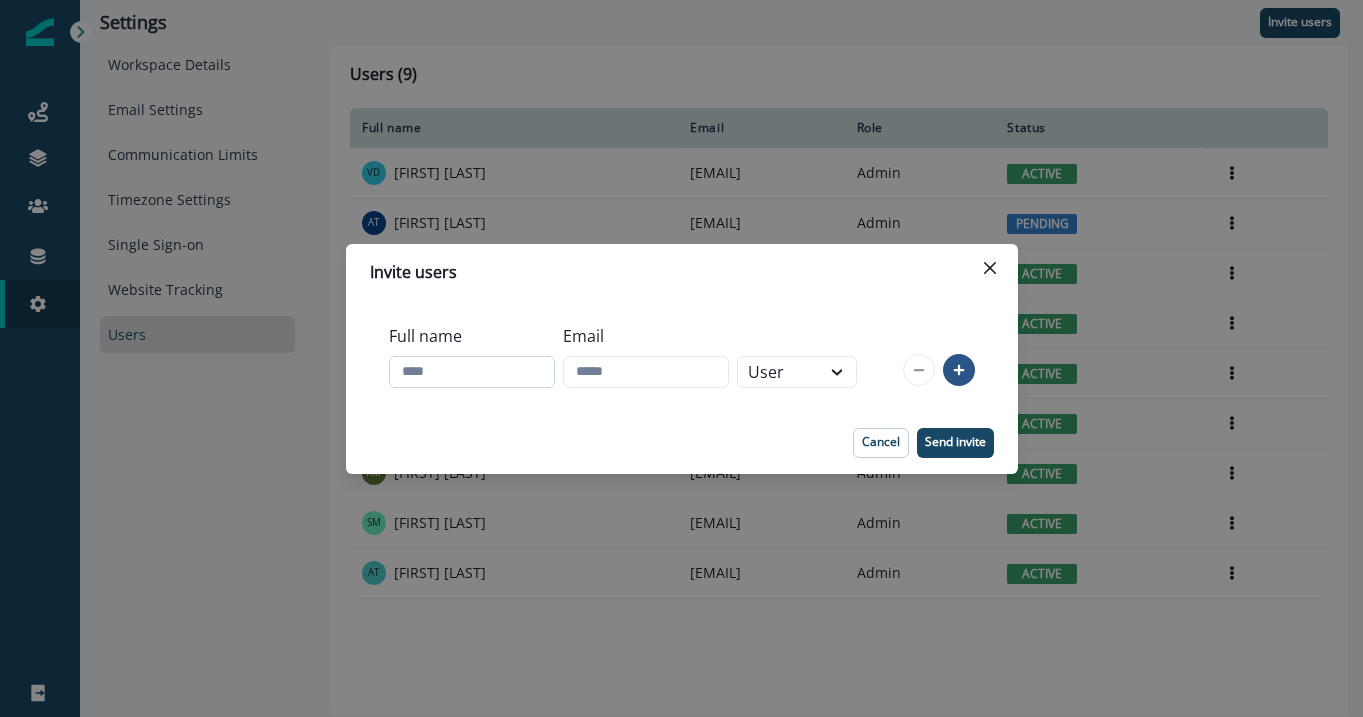 click on "Full name" at bounding box center (472, 372) 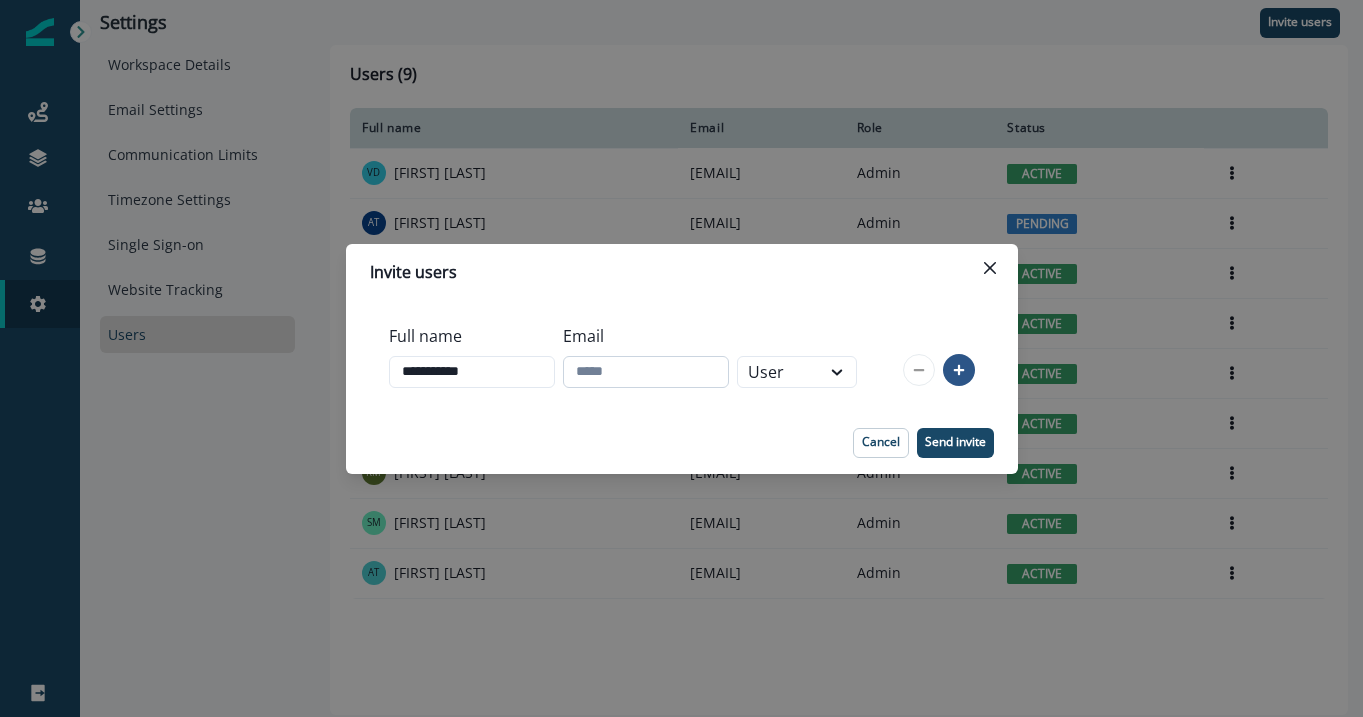 click on "Email" at bounding box center [646, 372] 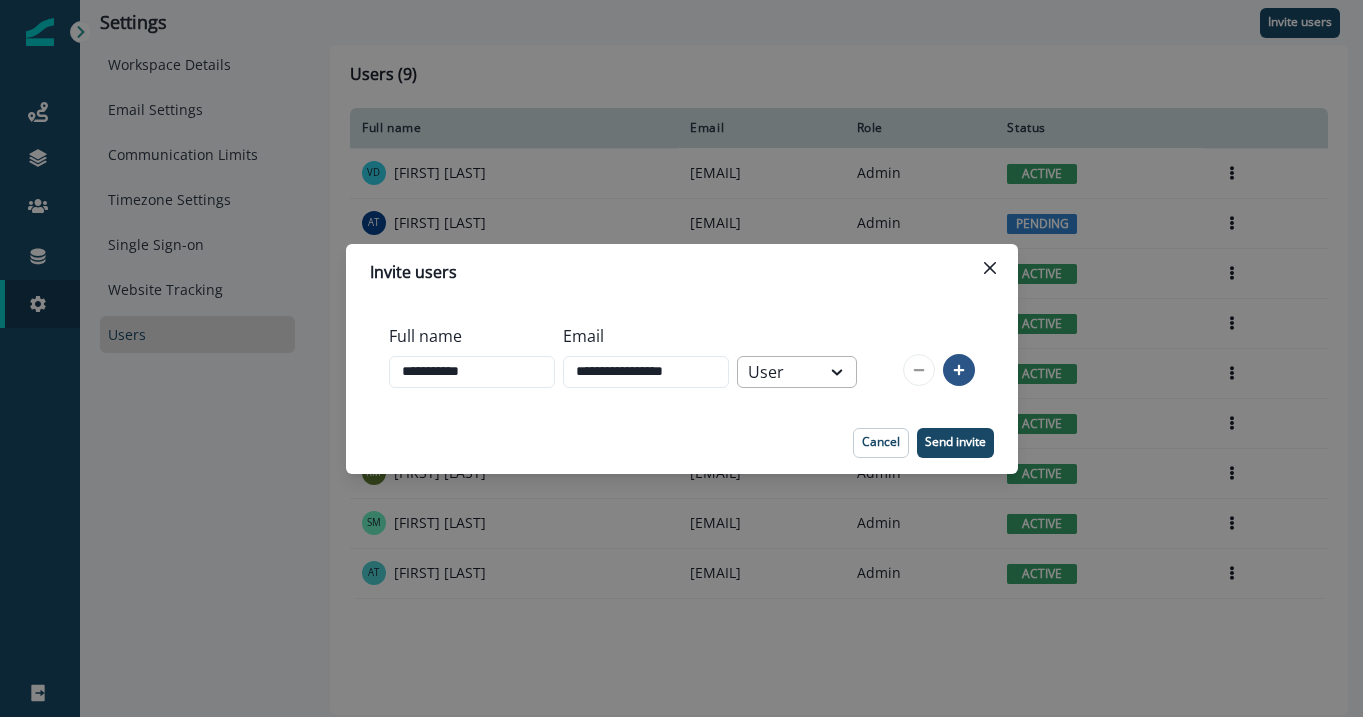 type on "**********" 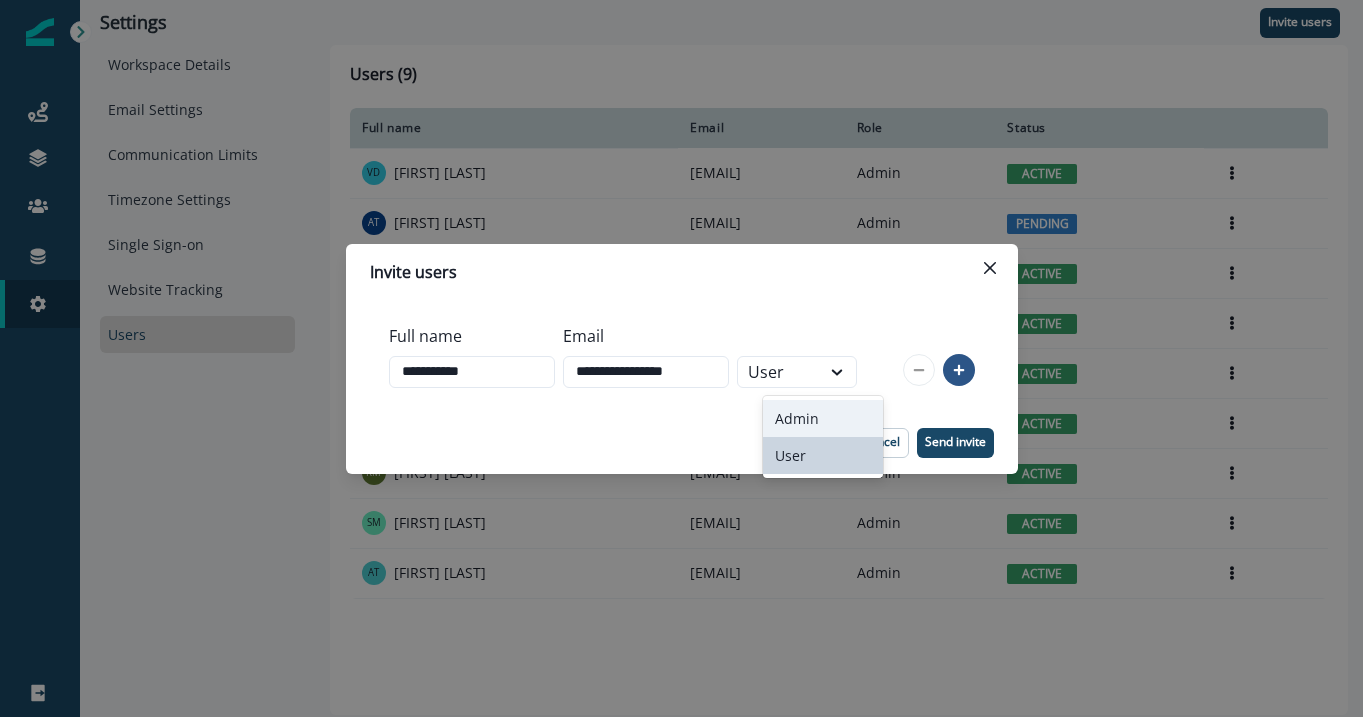 click on "Admin" at bounding box center [823, 418] 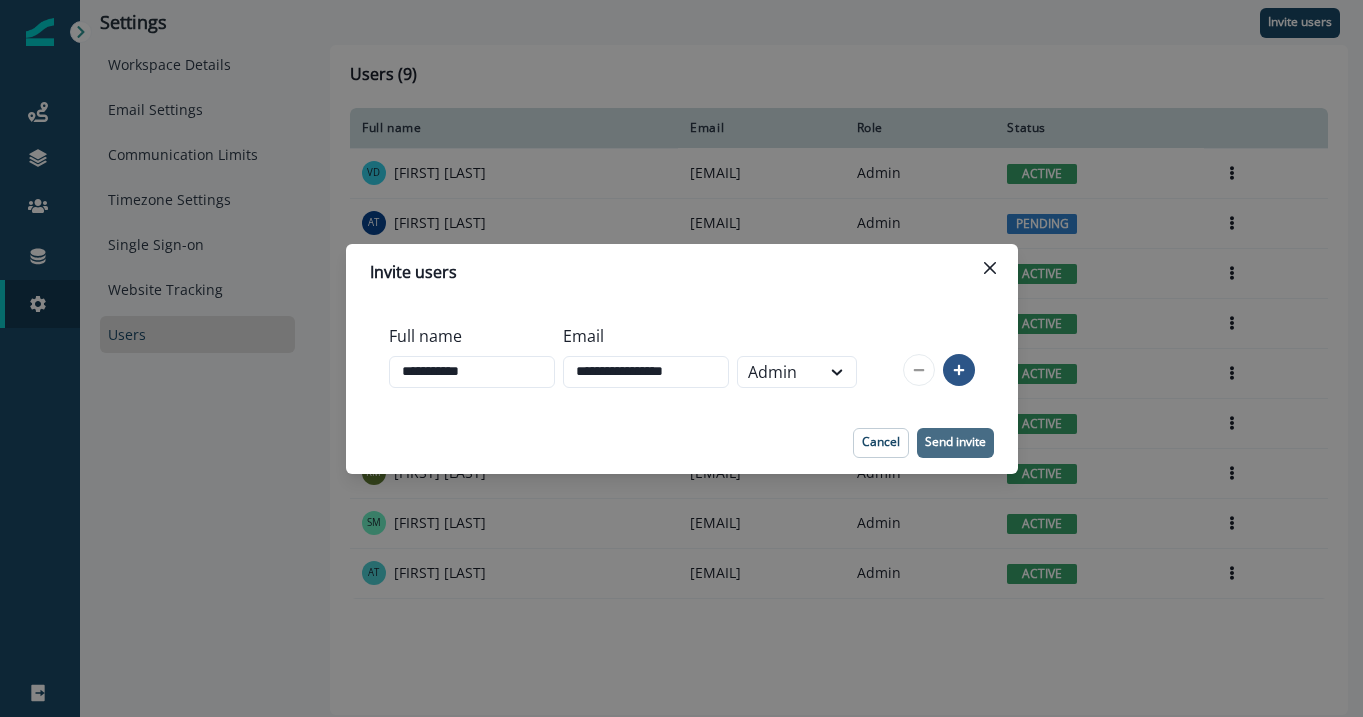 click on "Send invite" at bounding box center [955, 443] 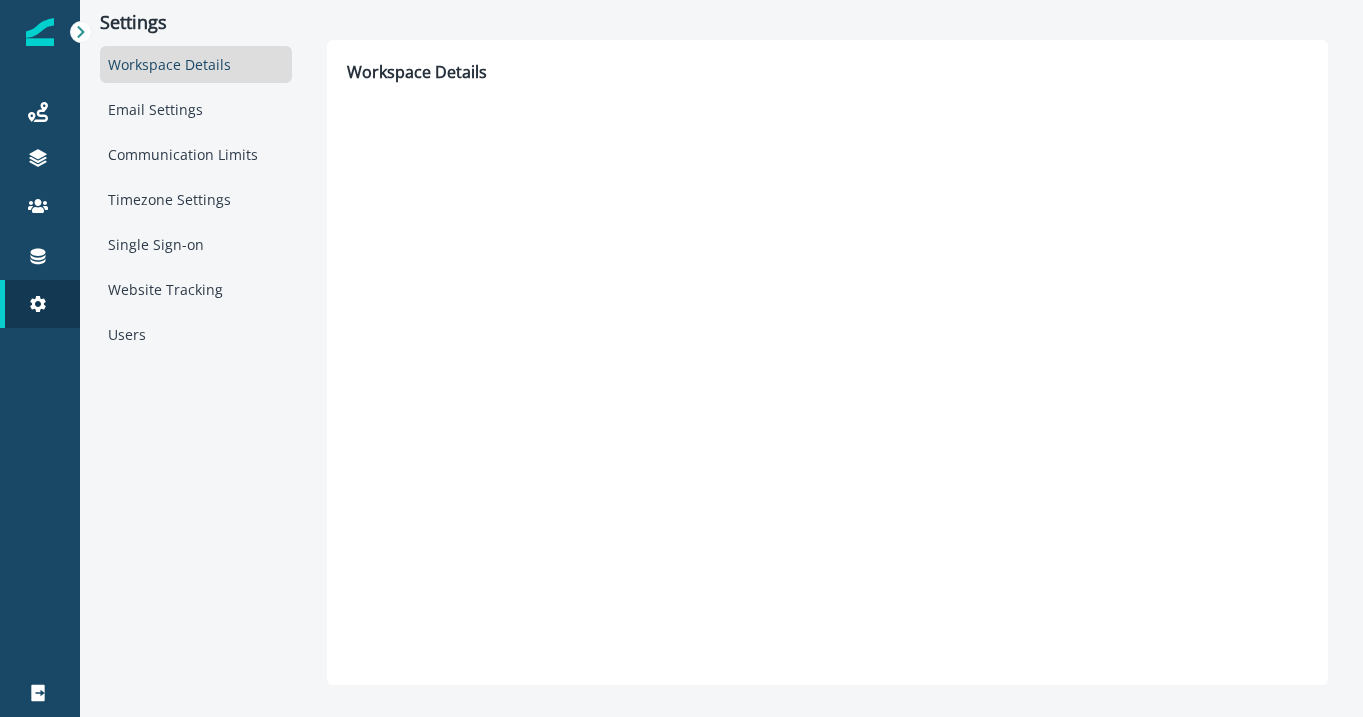 scroll, scrollTop: 0, scrollLeft: 0, axis: both 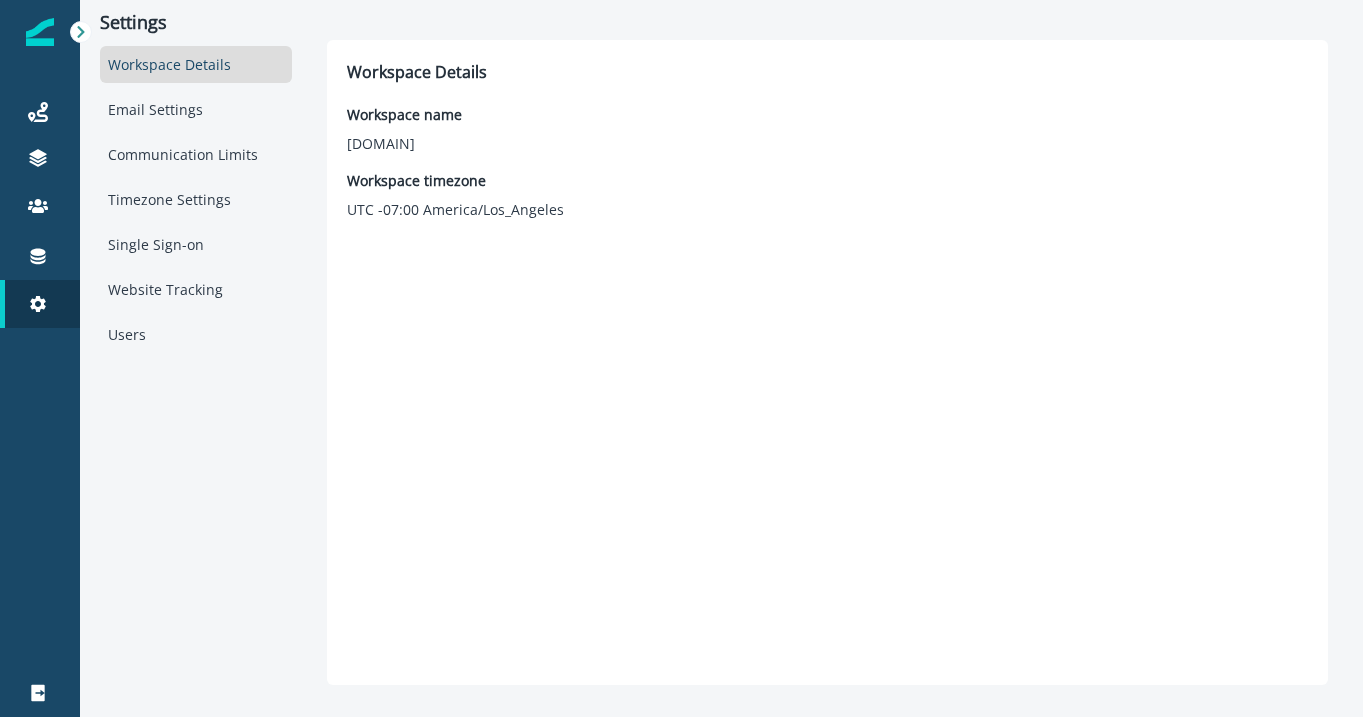 click on "Settings Workspace Details Email Settings Communication Limits Timezone Settings Single Sign-on Website Tracking Users" at bounding box center (196, 342) 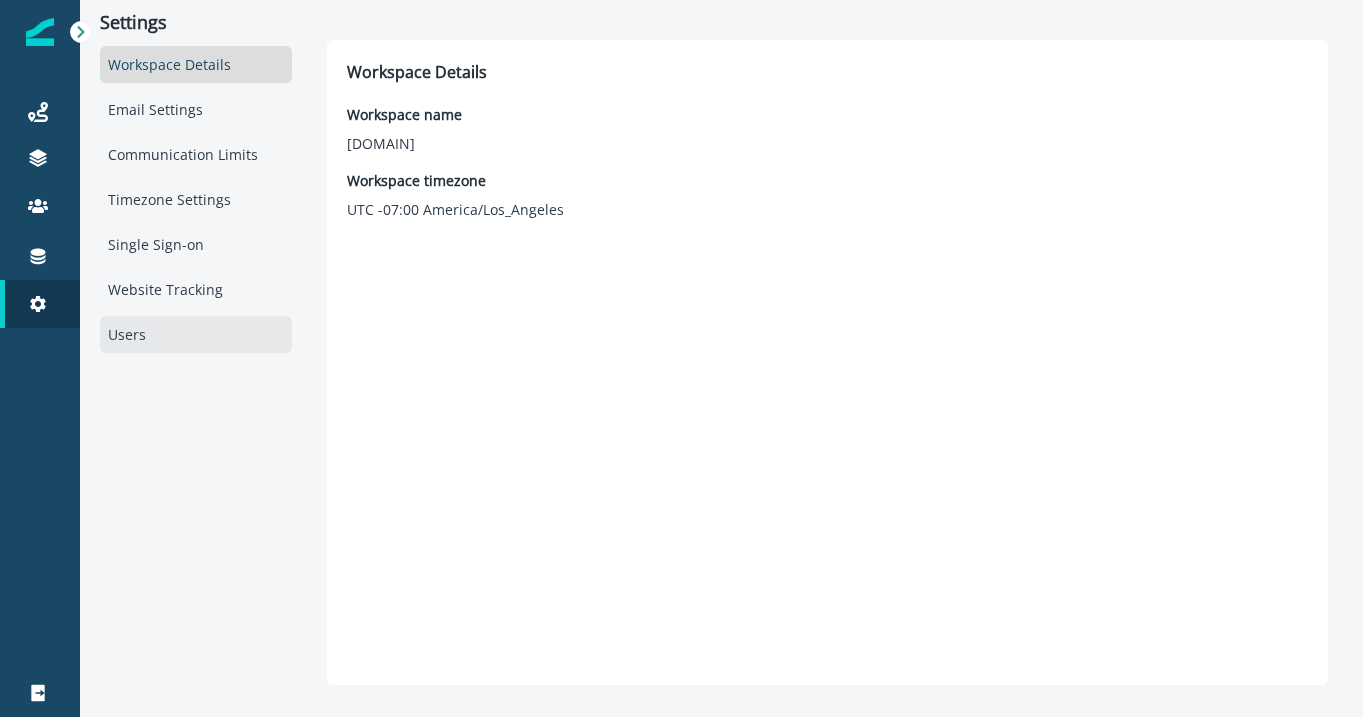 click on "Users" at bounding box center (196, 334) 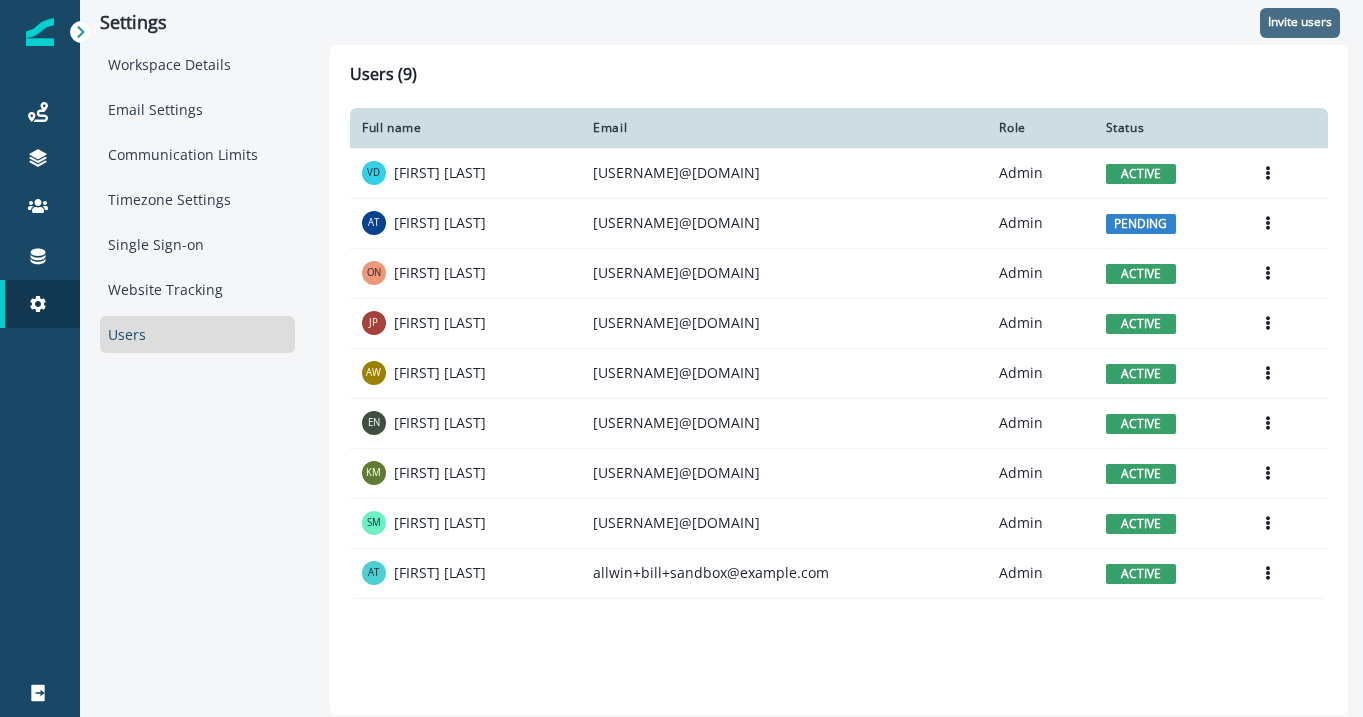 click on "Invite users" at bounding box center [1300, 22] 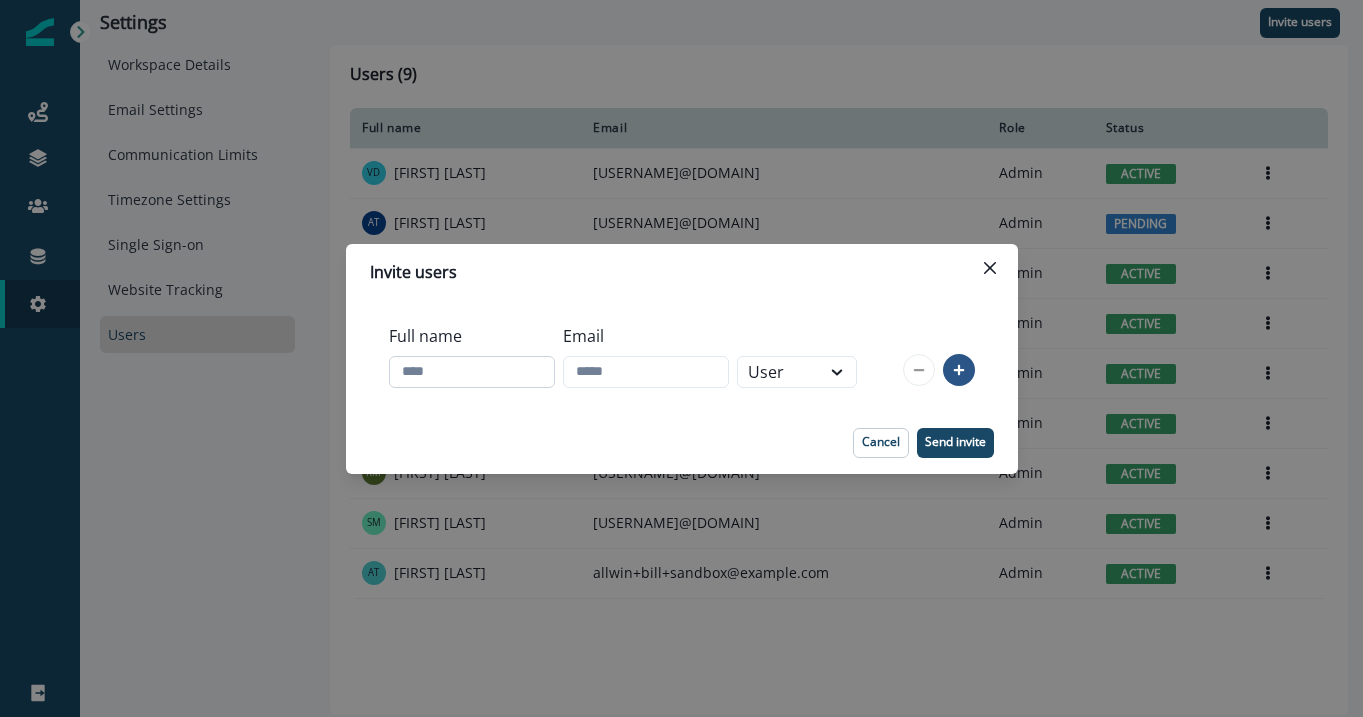 click on "Full name" at bounding box center (472, 372) 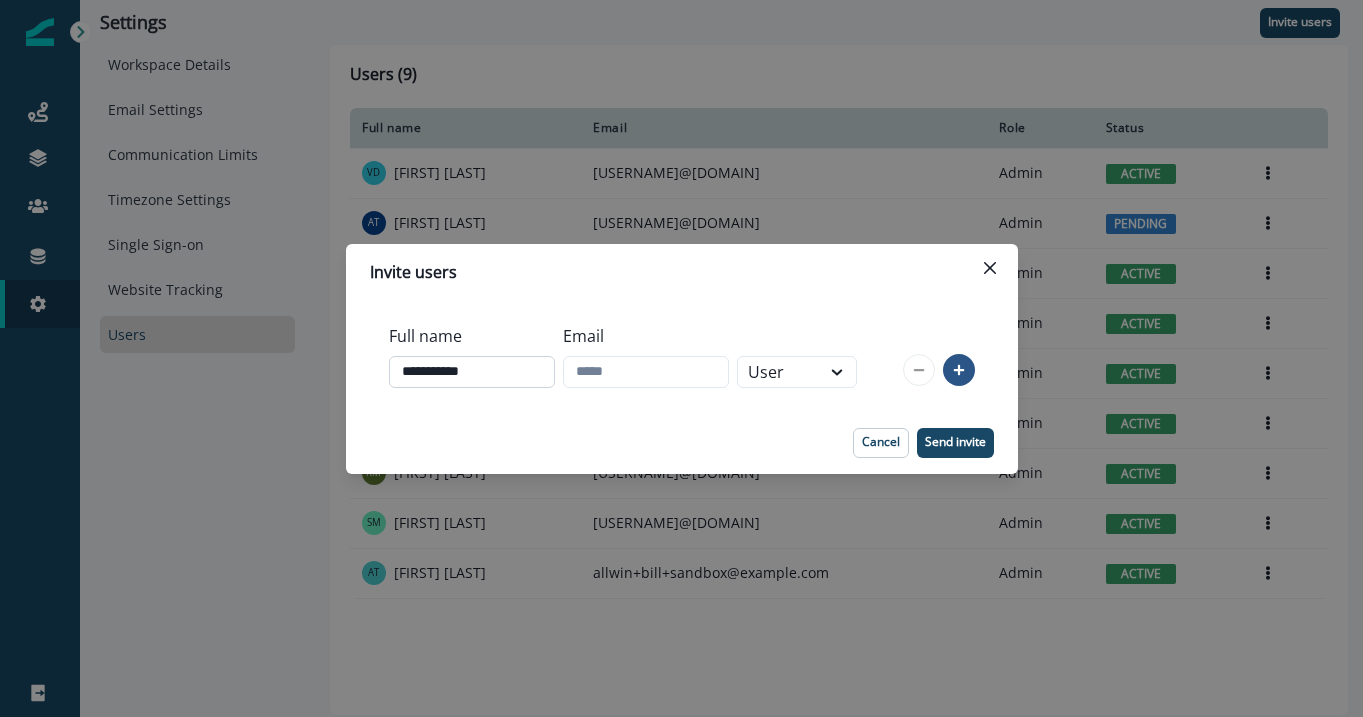 type on "**********" 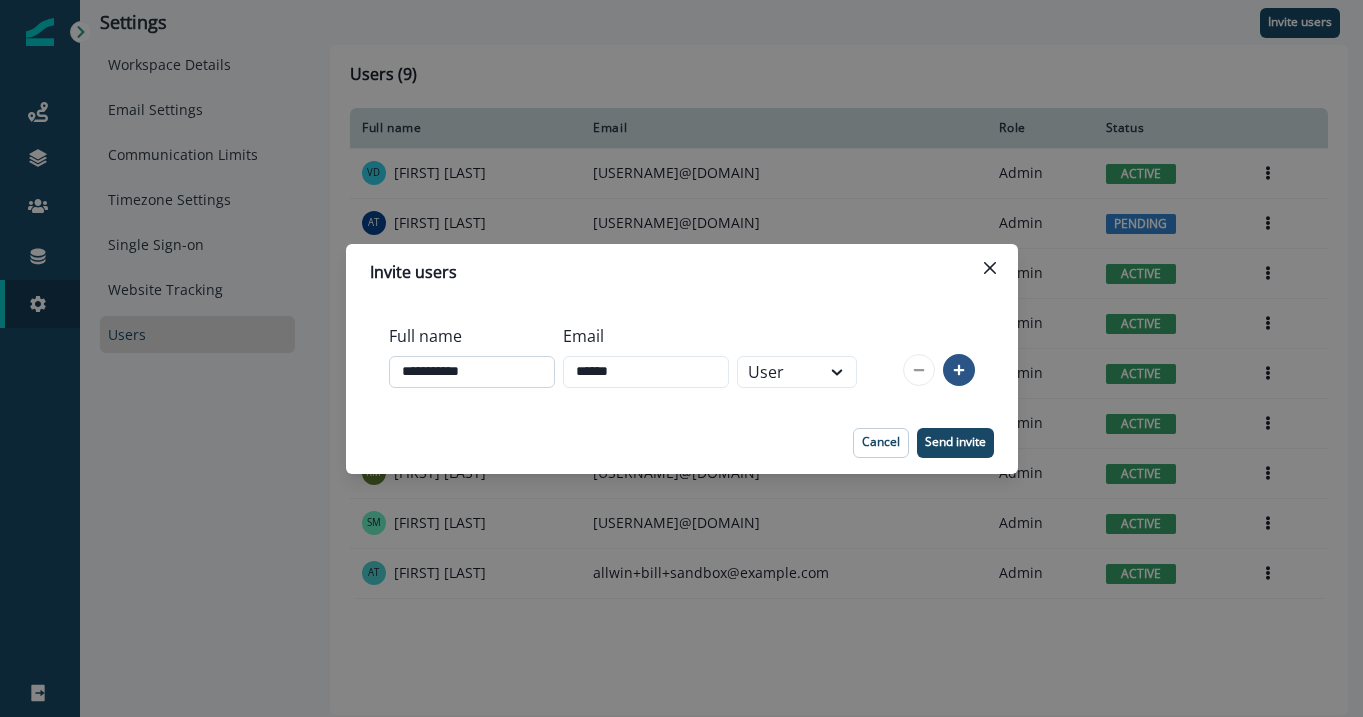 drag, startPoint x: 655, startPoint y: 365, endPoint x: 551, endPoint y: 362, distance: 104.04326 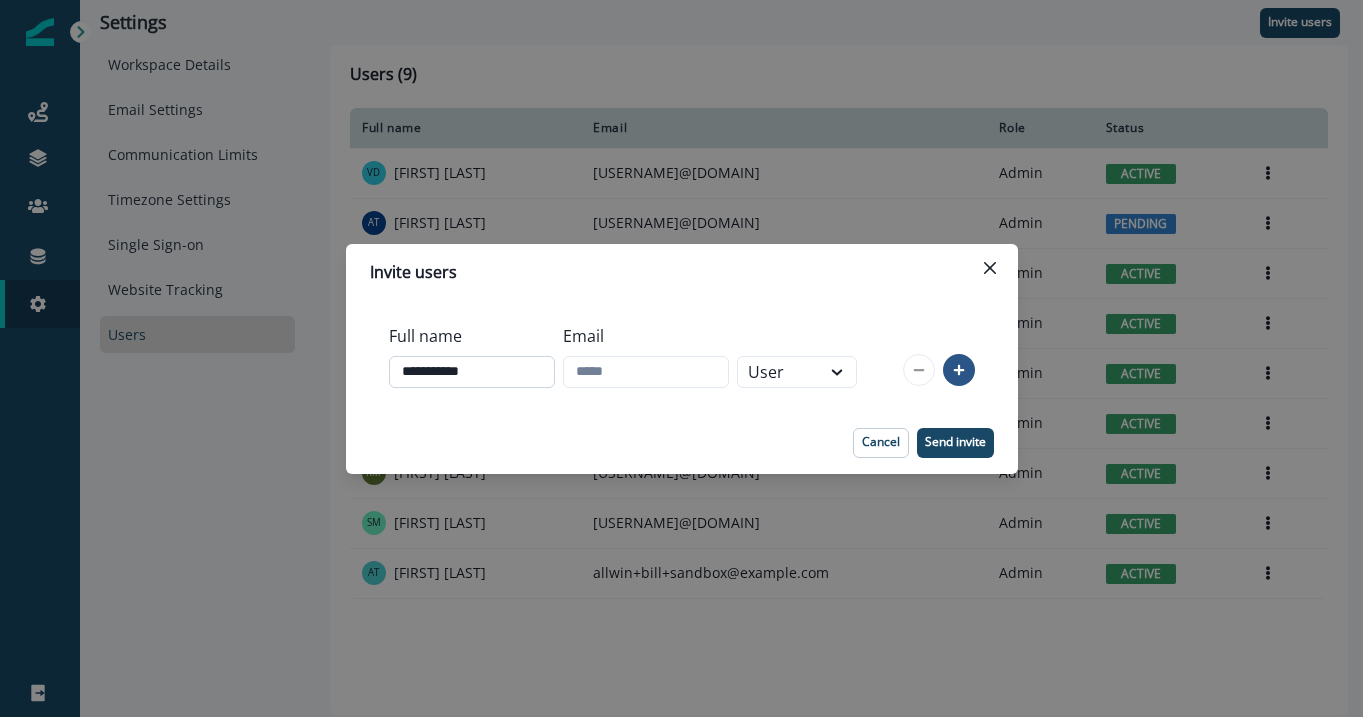 paste on "**********" 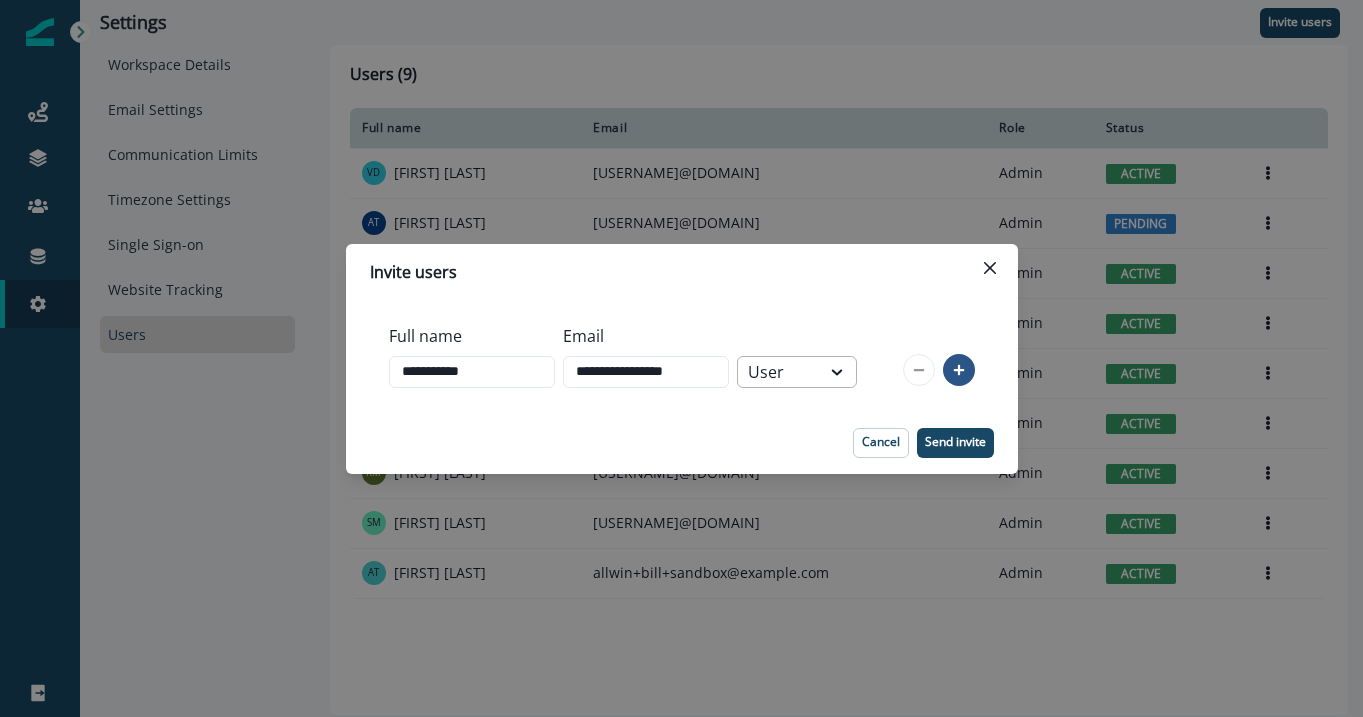 type on "**********" 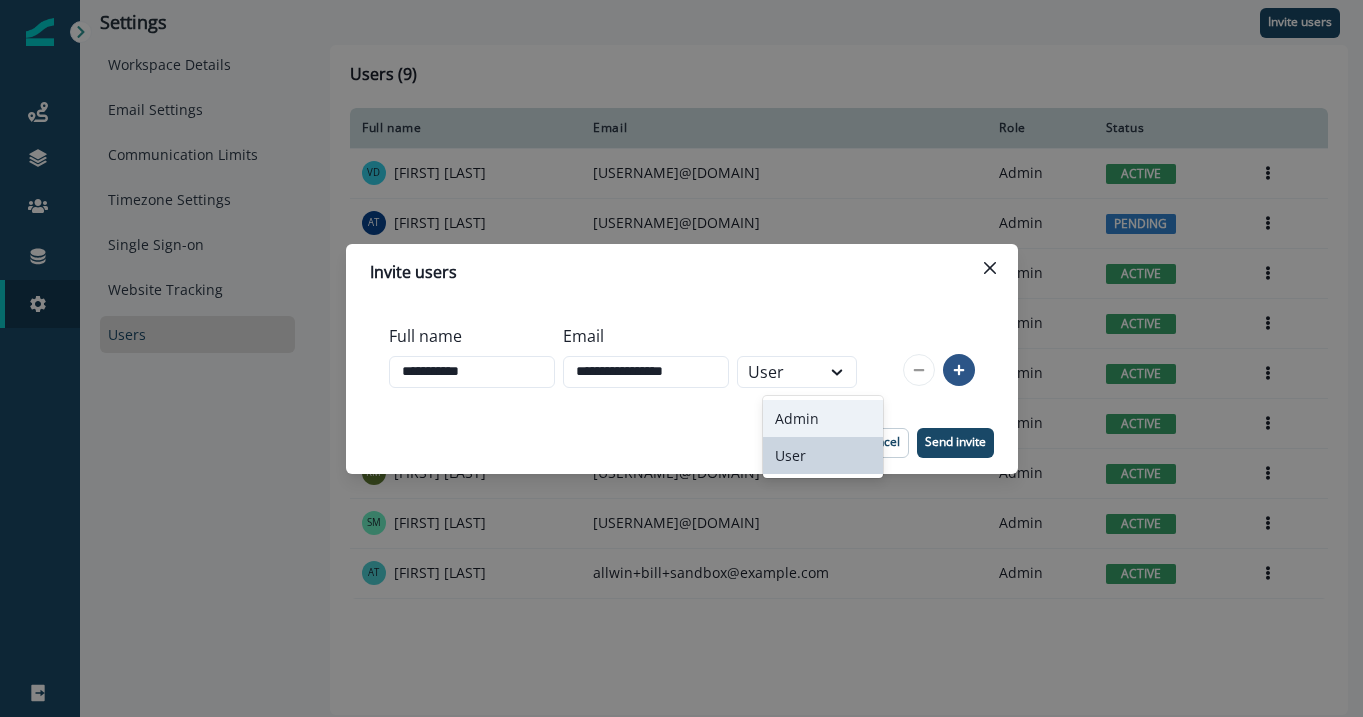 click on "Admin" at bounding box center (823, 418) 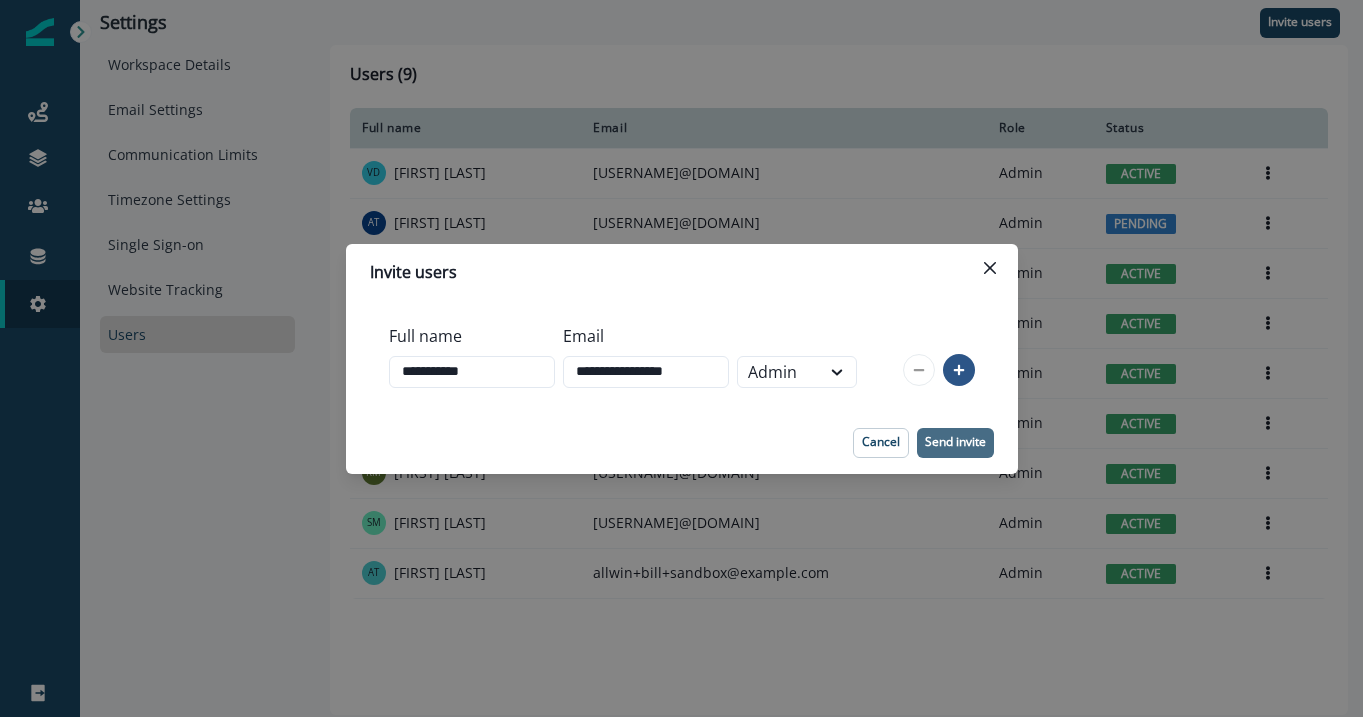 click on "Send invite" at bounding box center (955, 442) 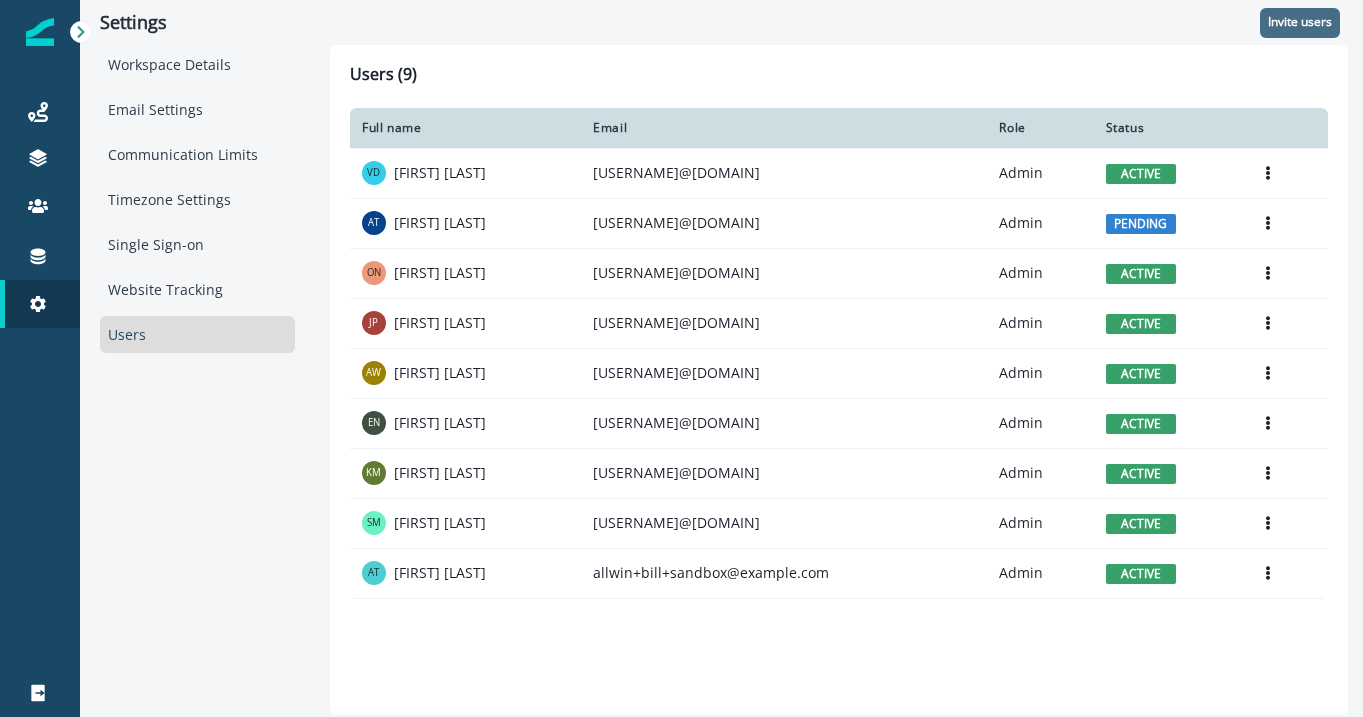click on "Invite users" at bounding box center [1300, 22] 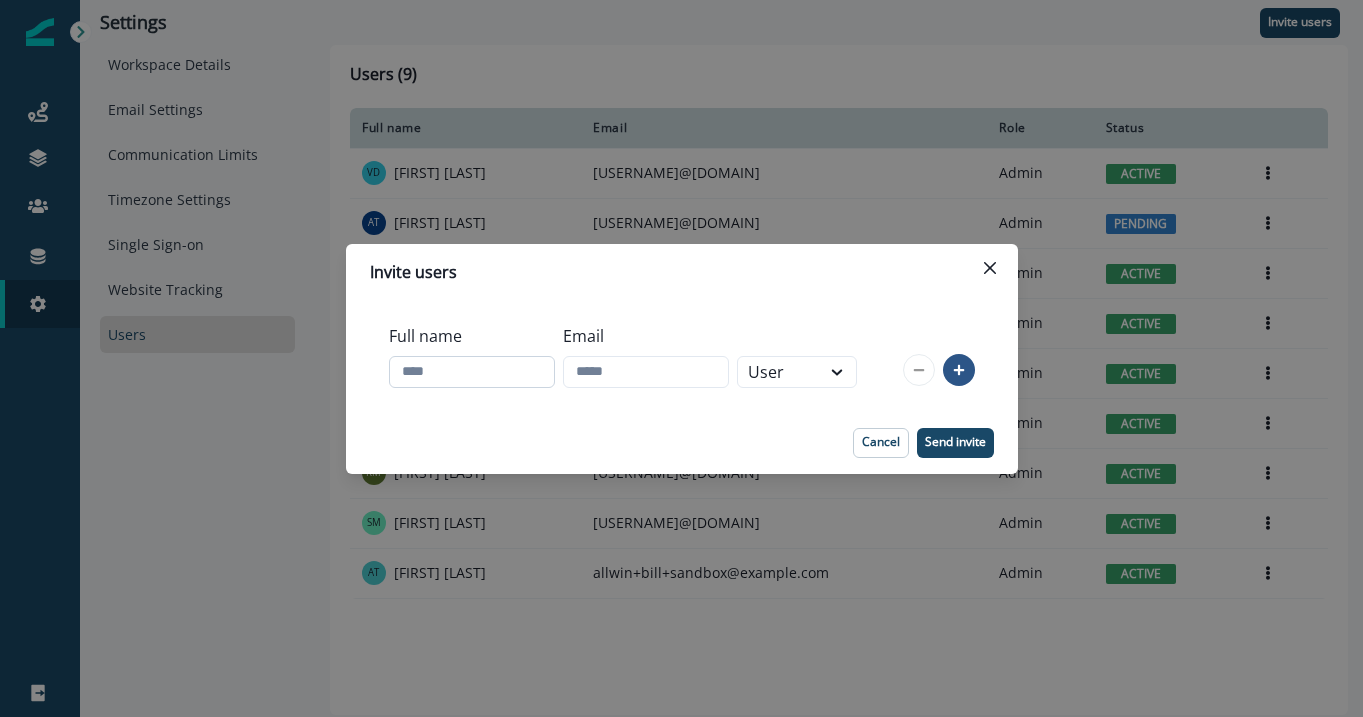 click on "Full name" at bounding box center (472, 372) 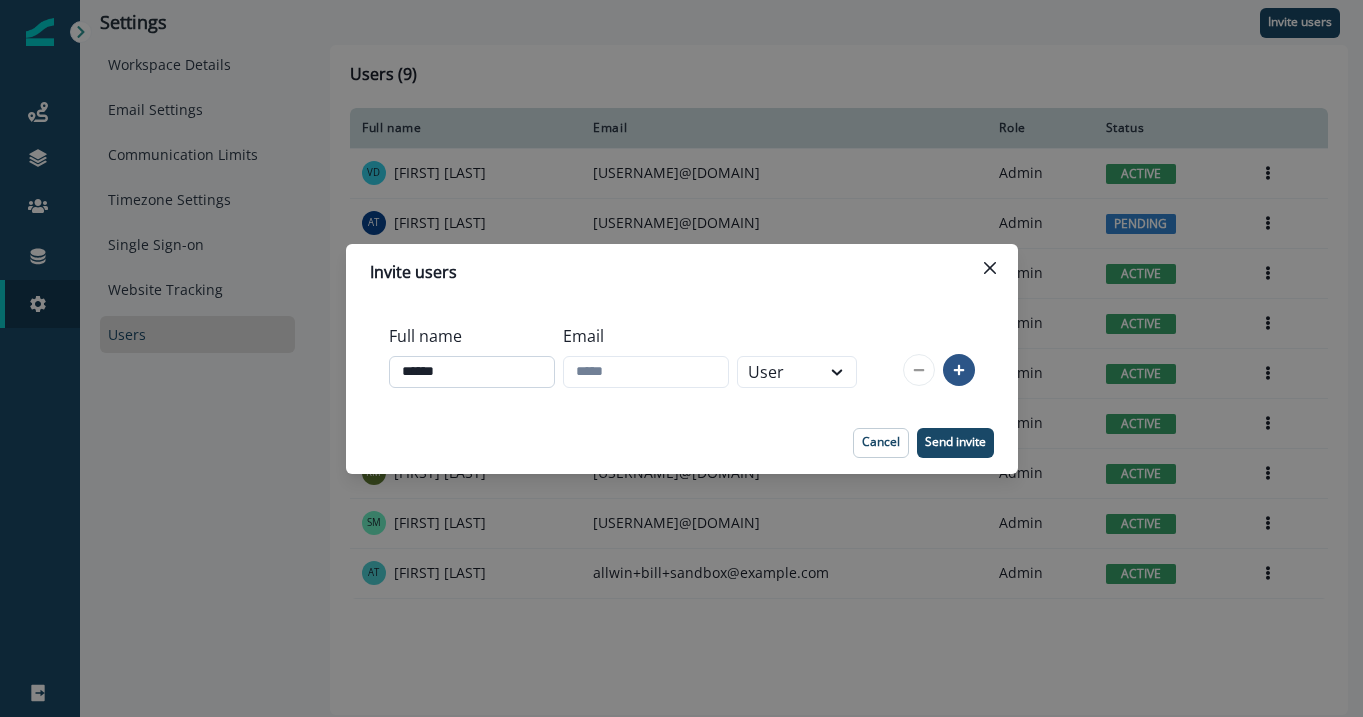 click on "******" at bounding box center (472, 372) 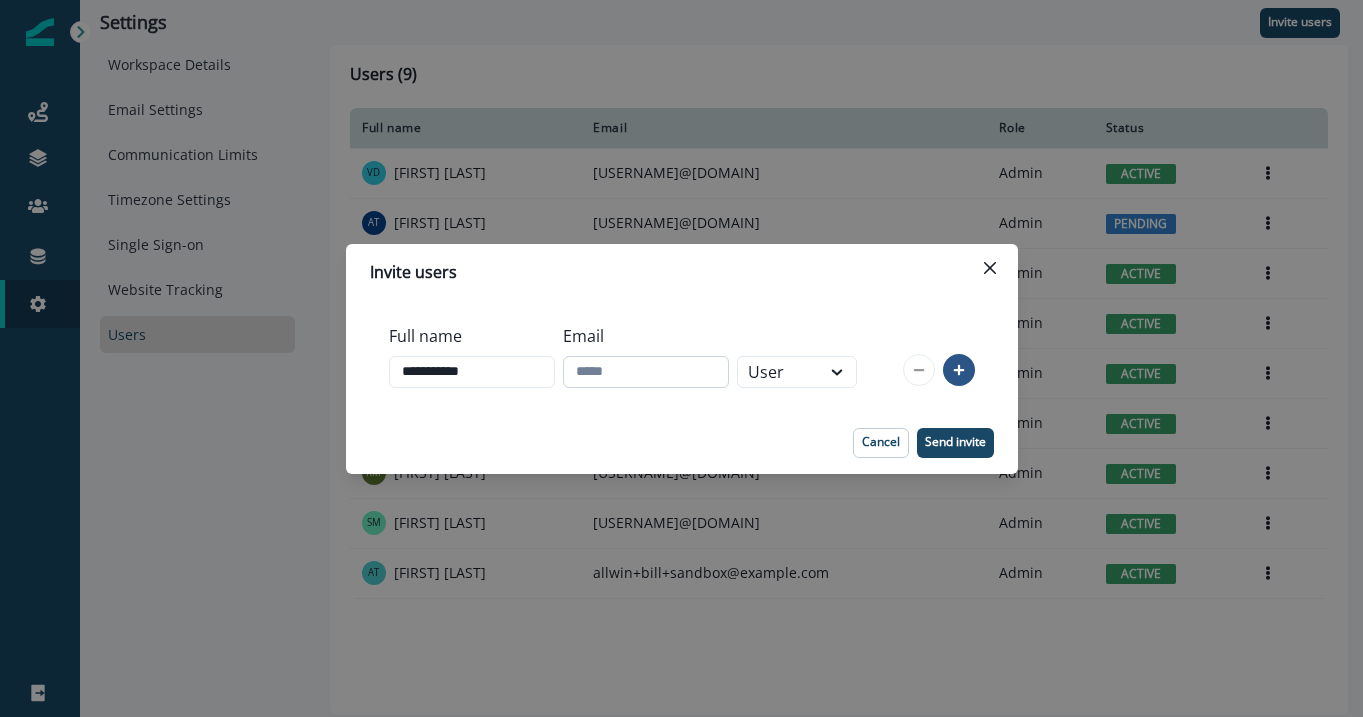 type on "**********" 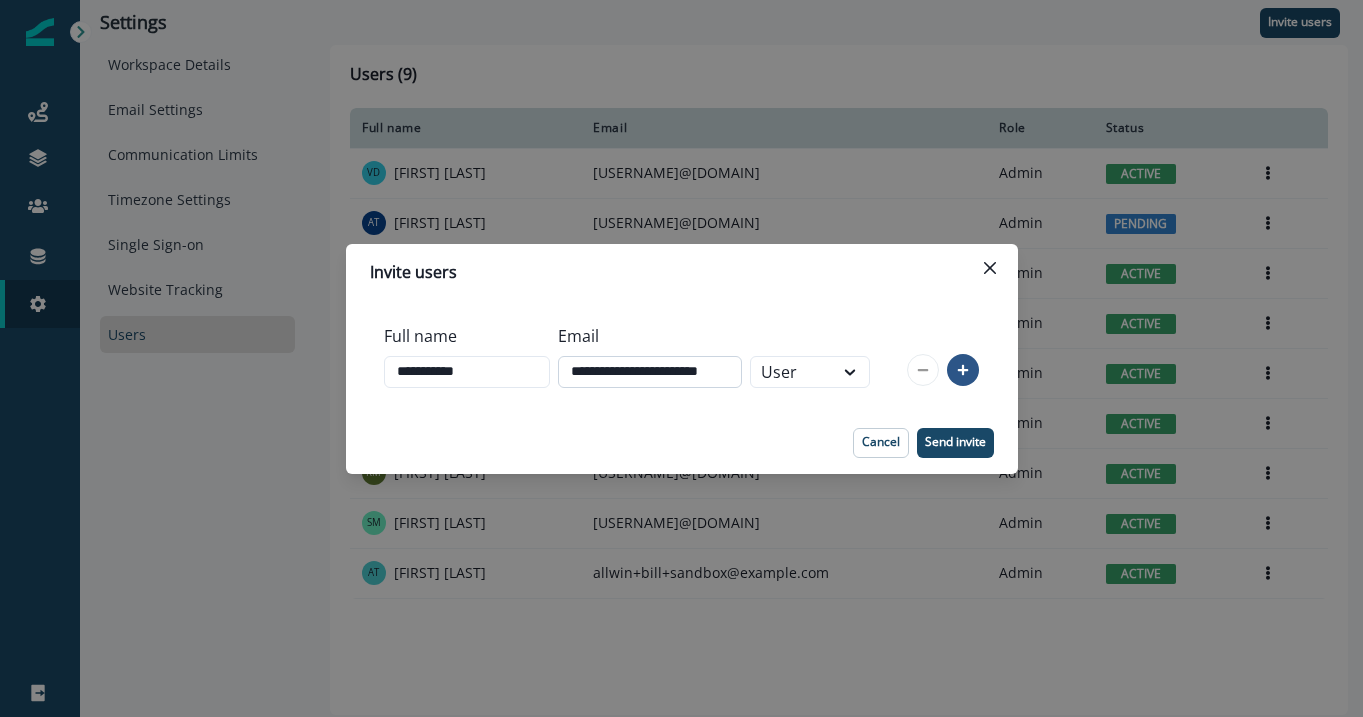 scroll, scrollTop: 0, scrollLeft: 28, axis: horizontal 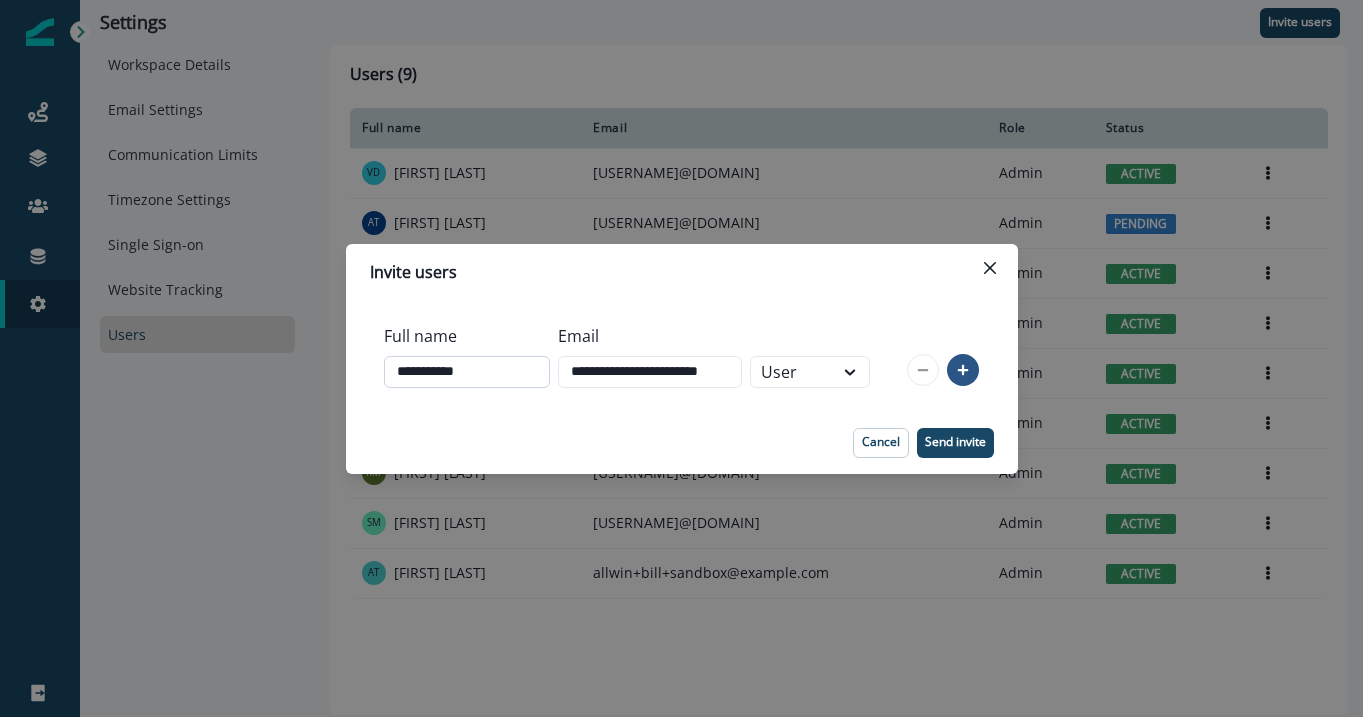 drag, startPoint x: 741, startPoint y: 374, endPoint x: 491, endPoint y: 374, distance: 250 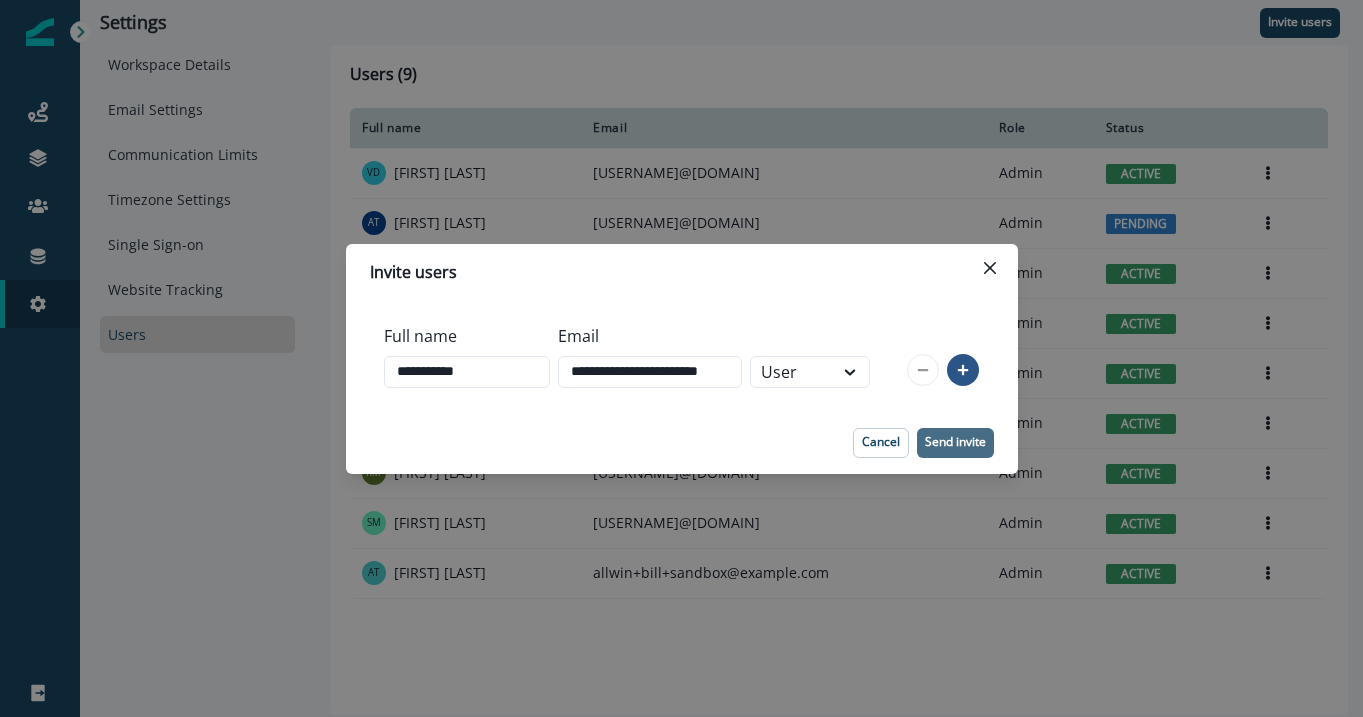 type on "**********" 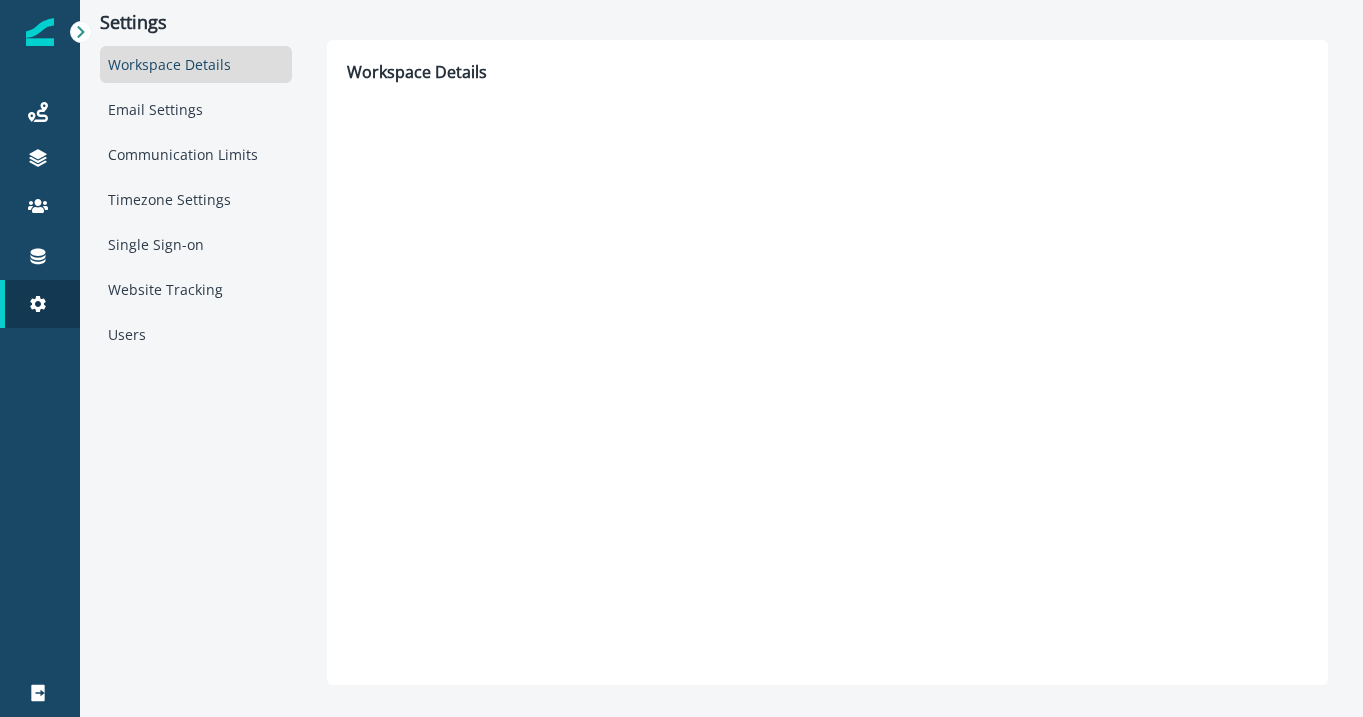 scroll, scrollTop: 0, scrollLeft: 0, axis: both 